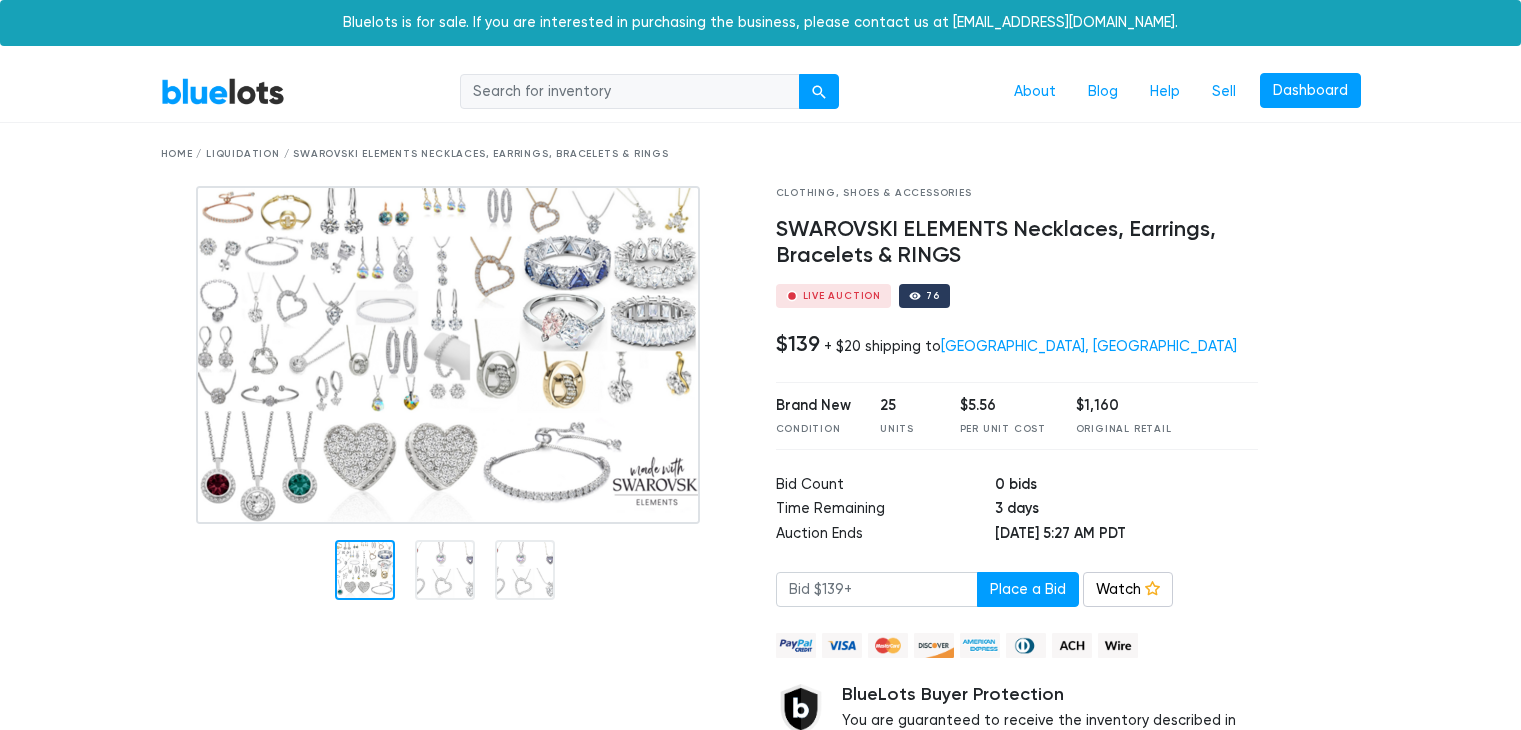 scroll, scrollTop: 0, scrollLeft: 0, axis: both 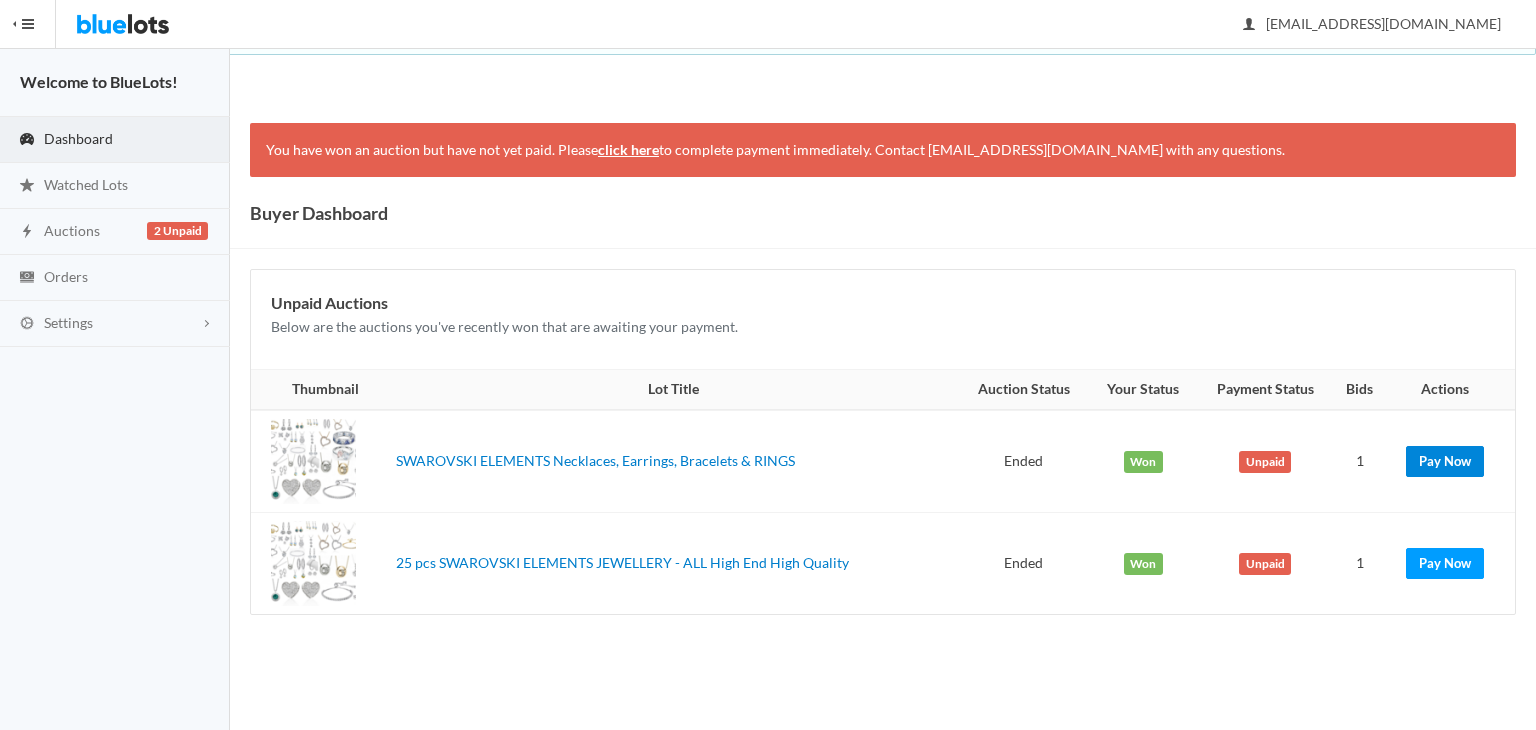 click on "Pay Now" at bounding box center (1445, 461) 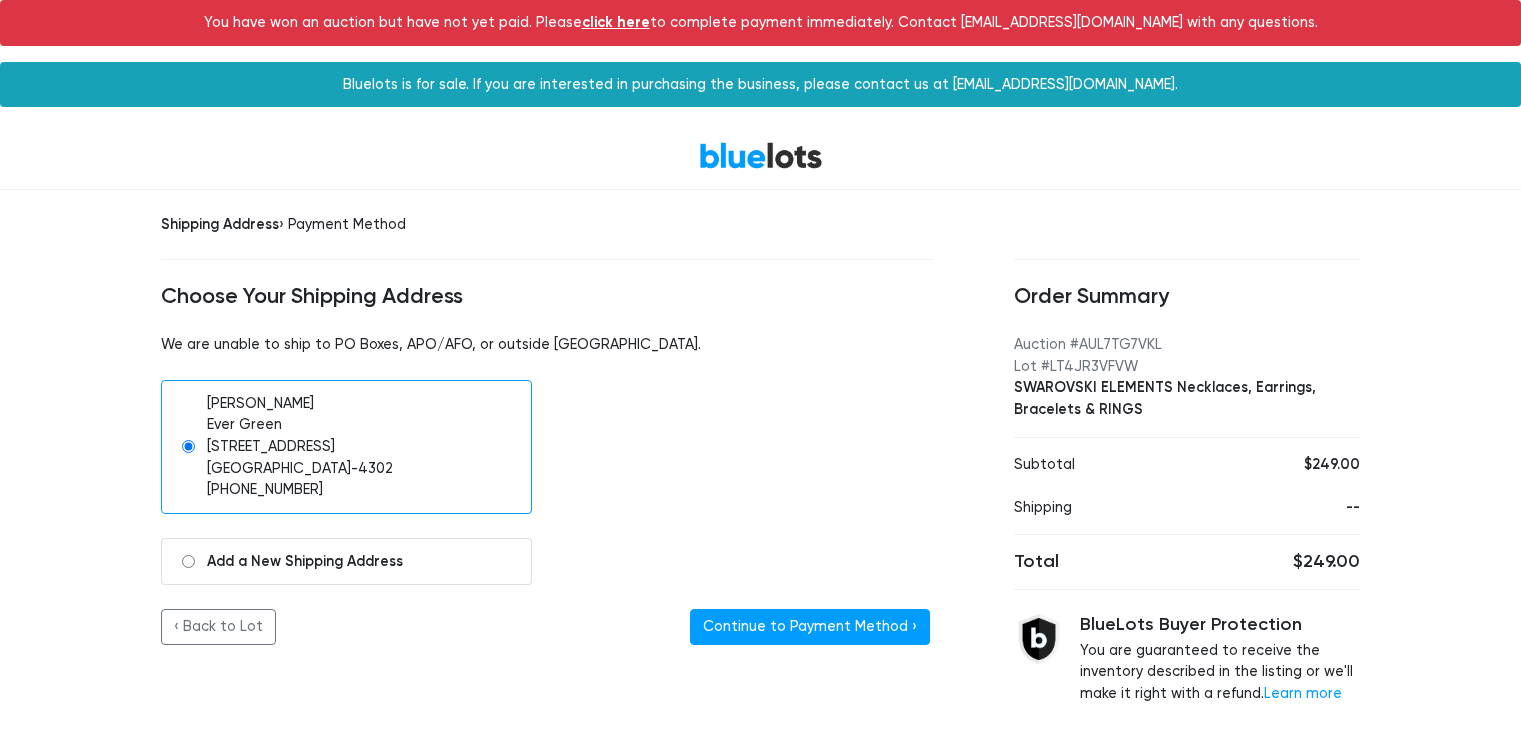 scroll, scrollTop: 0, scrollLeft: 0, axis: both 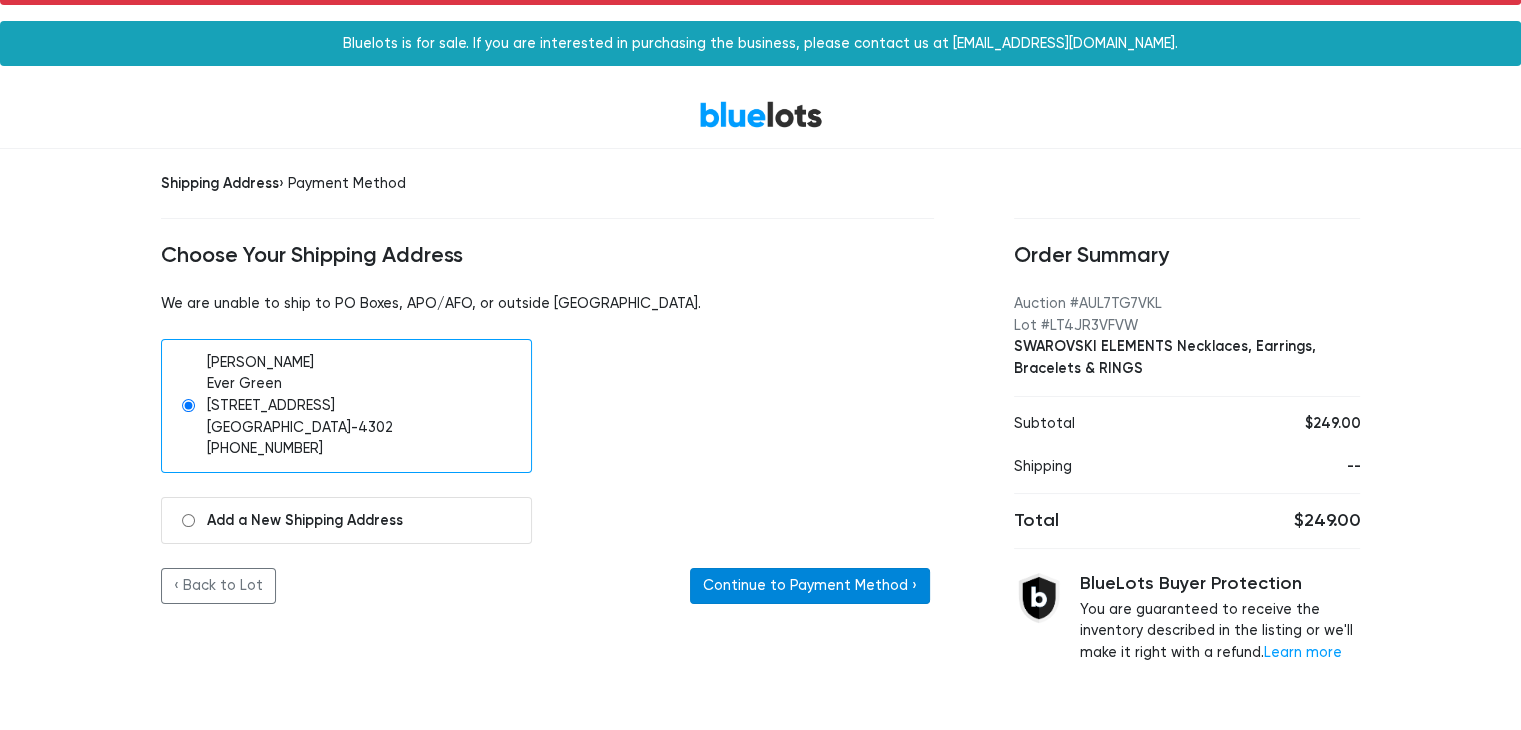 click on "Continue to Payment Method ›" at bounding box center [810, 586] 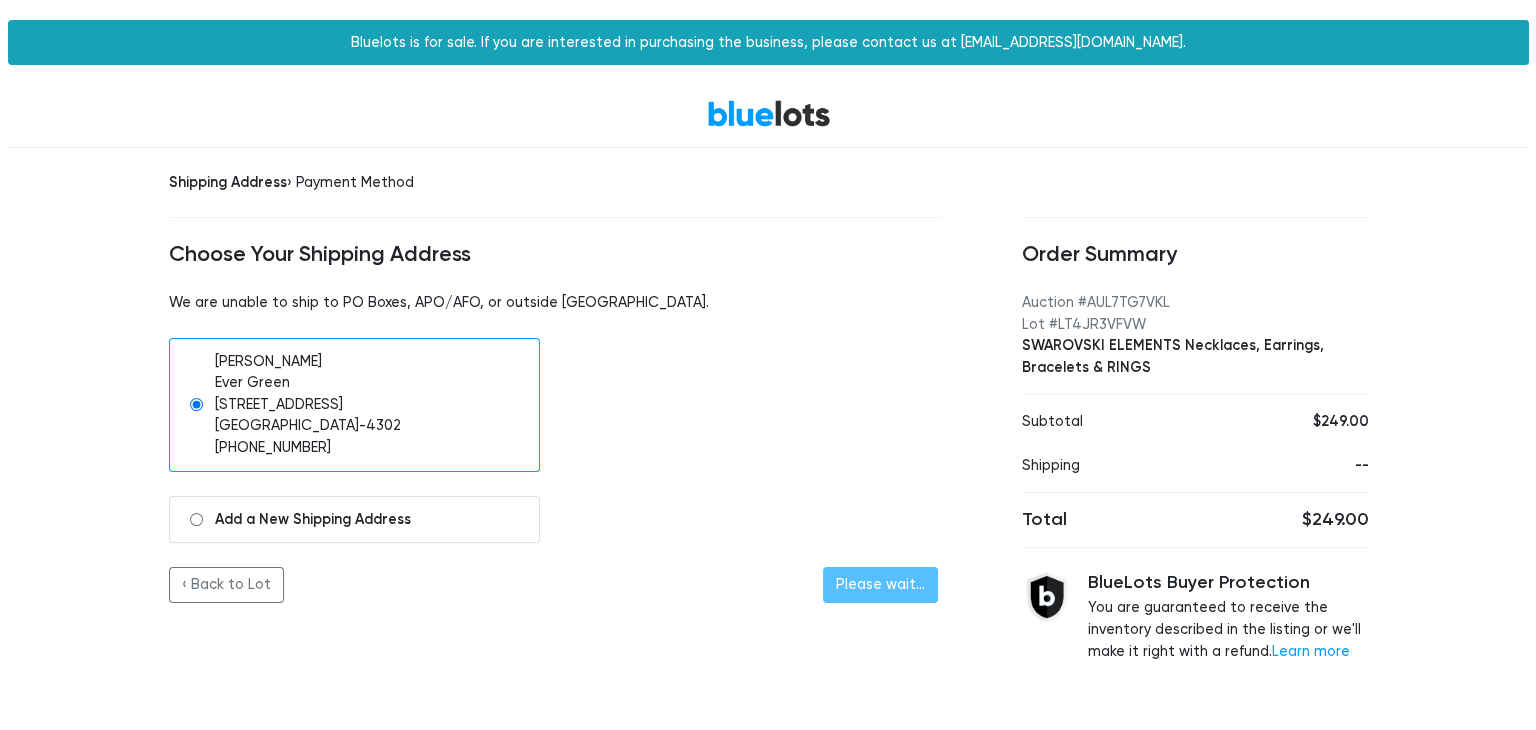 scroll, scrollTop: 0, scrollLeft: 0, axis: both 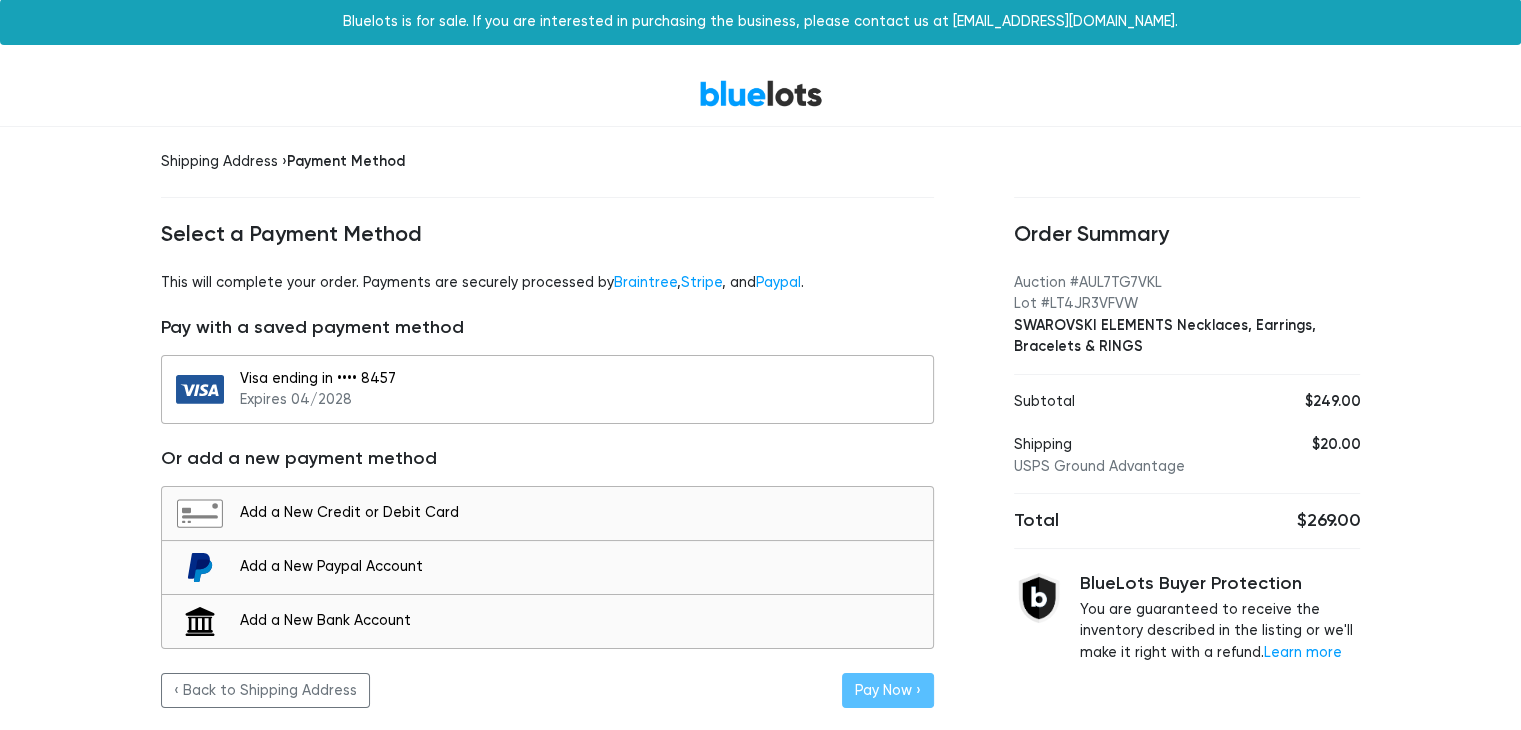 click on "Visa ending in •••• 8457
Expires 04/2028" at bounding box center [581, 389] 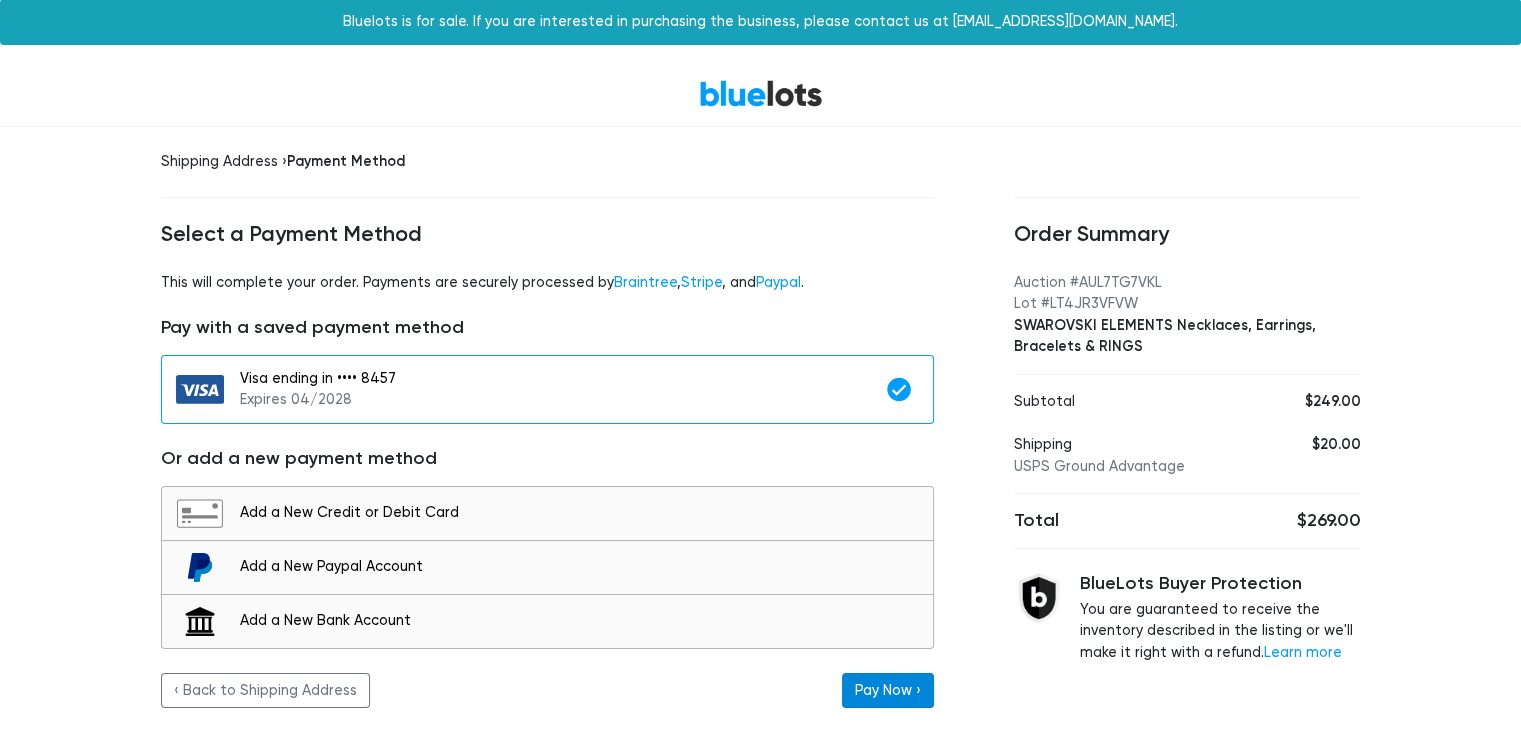 click on "Pay Now ›" at bounding box center [888, 691] 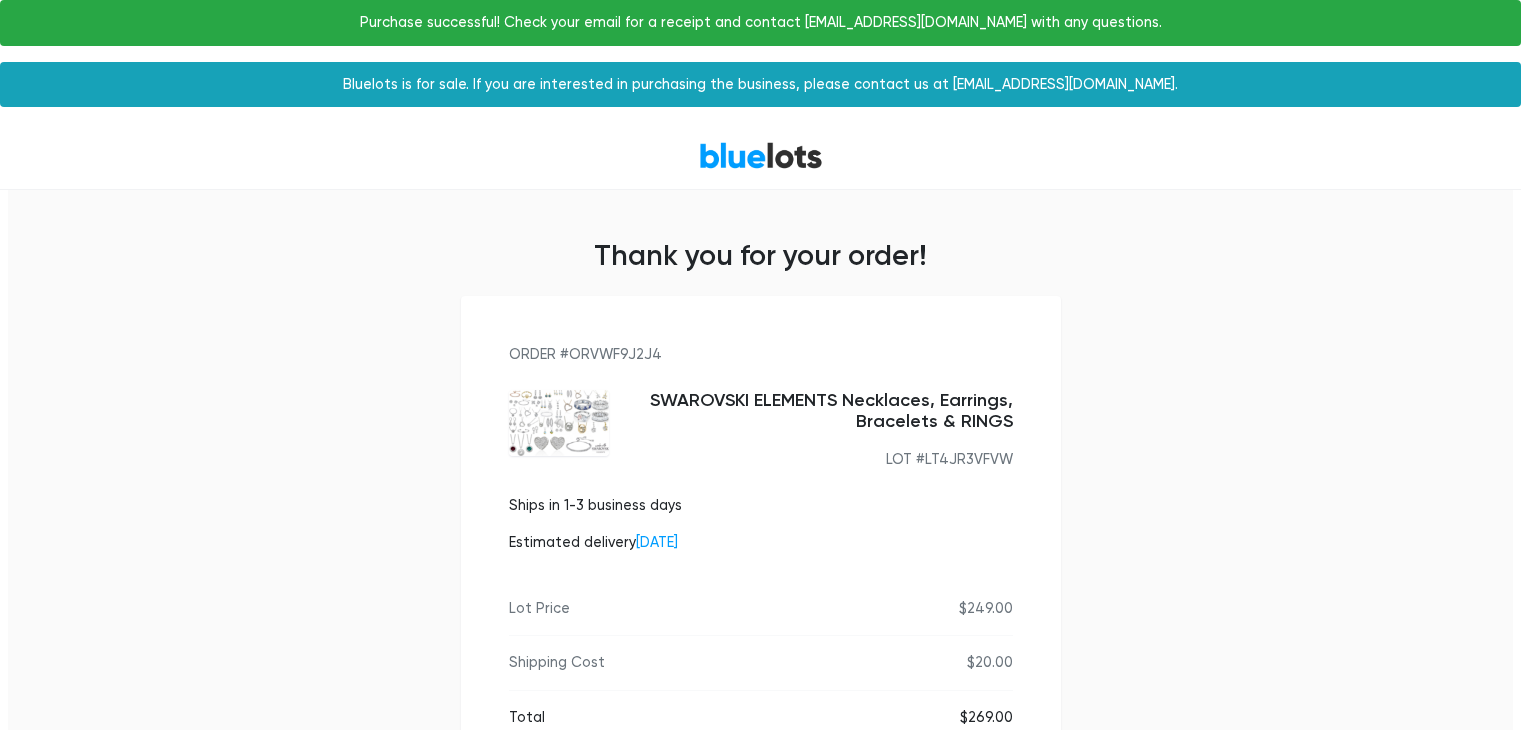 scroll, scrollTop: 0, scrollLeft: 0, axis: both 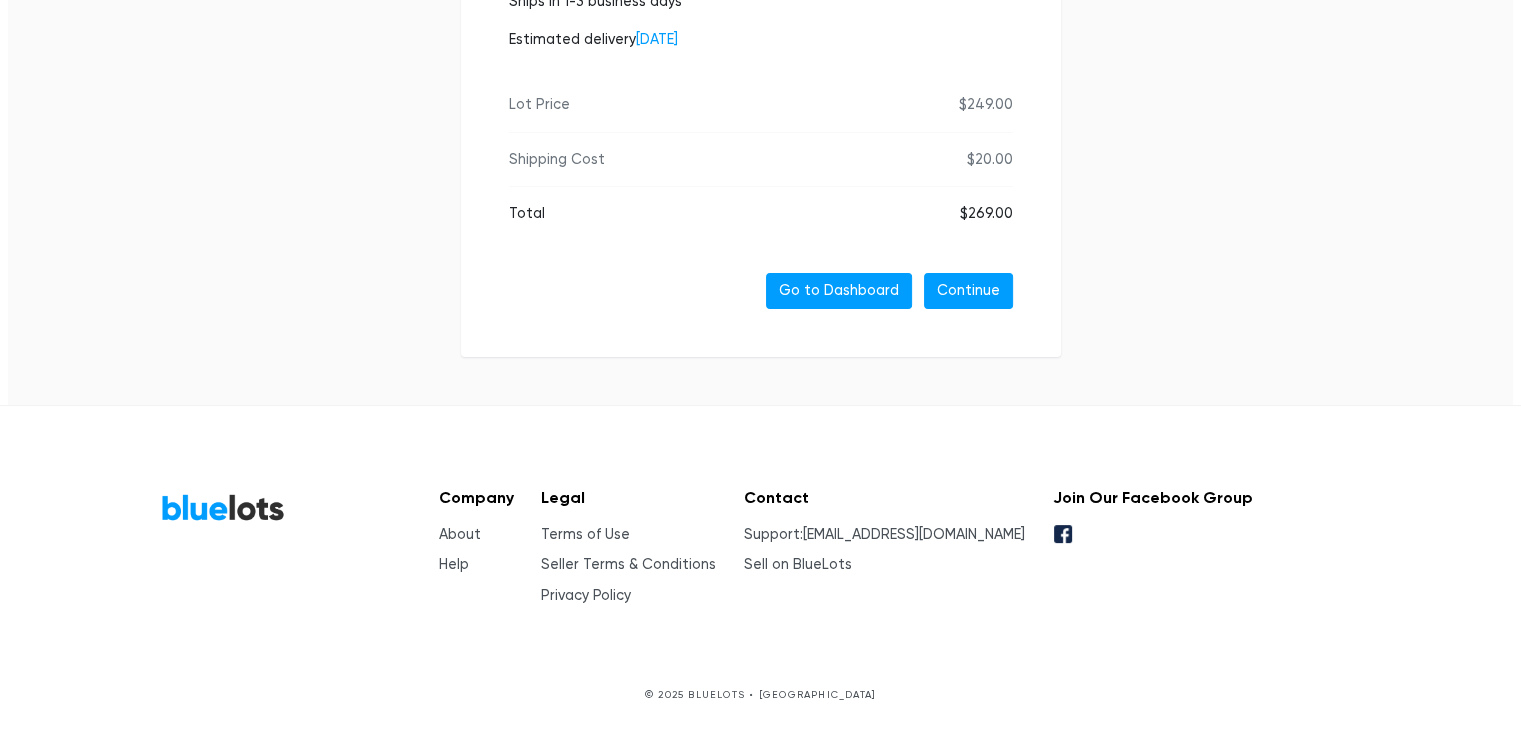 click on "Go to Dashboard" at bounding box center [839, 291] 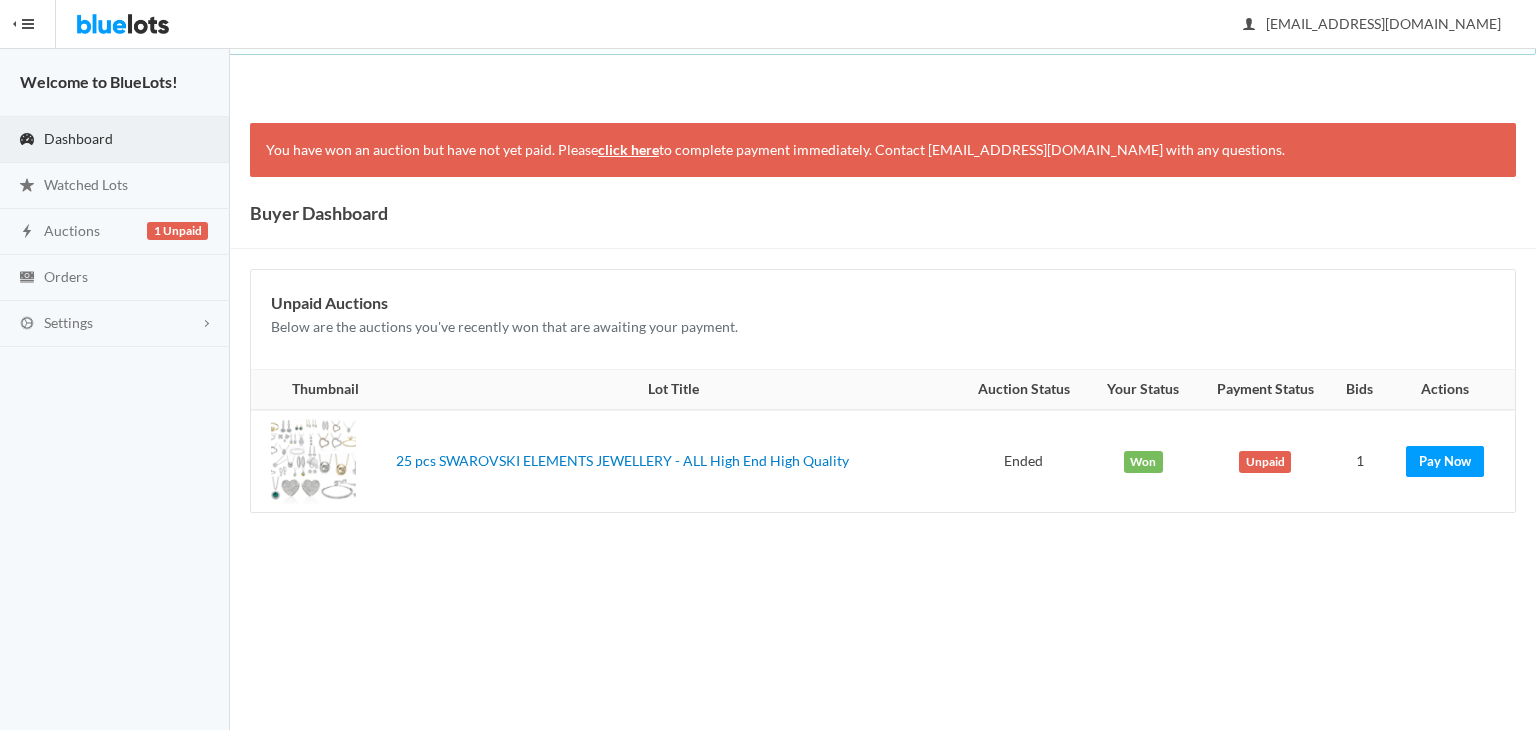 scroll, scrollTop: 0, scrollLeft: 0, axis: both 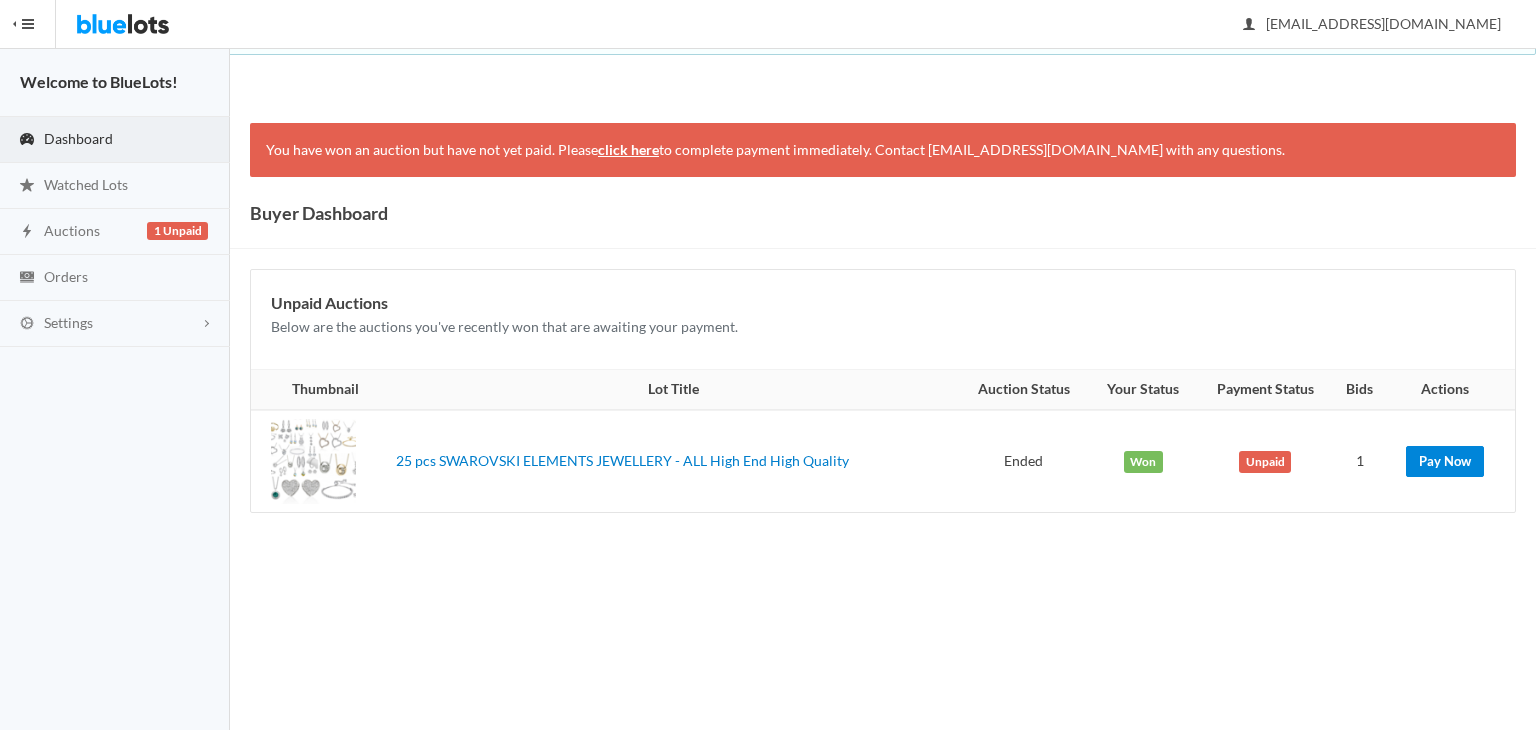 click on "Pay Now" at bounding box center [1445, 461] 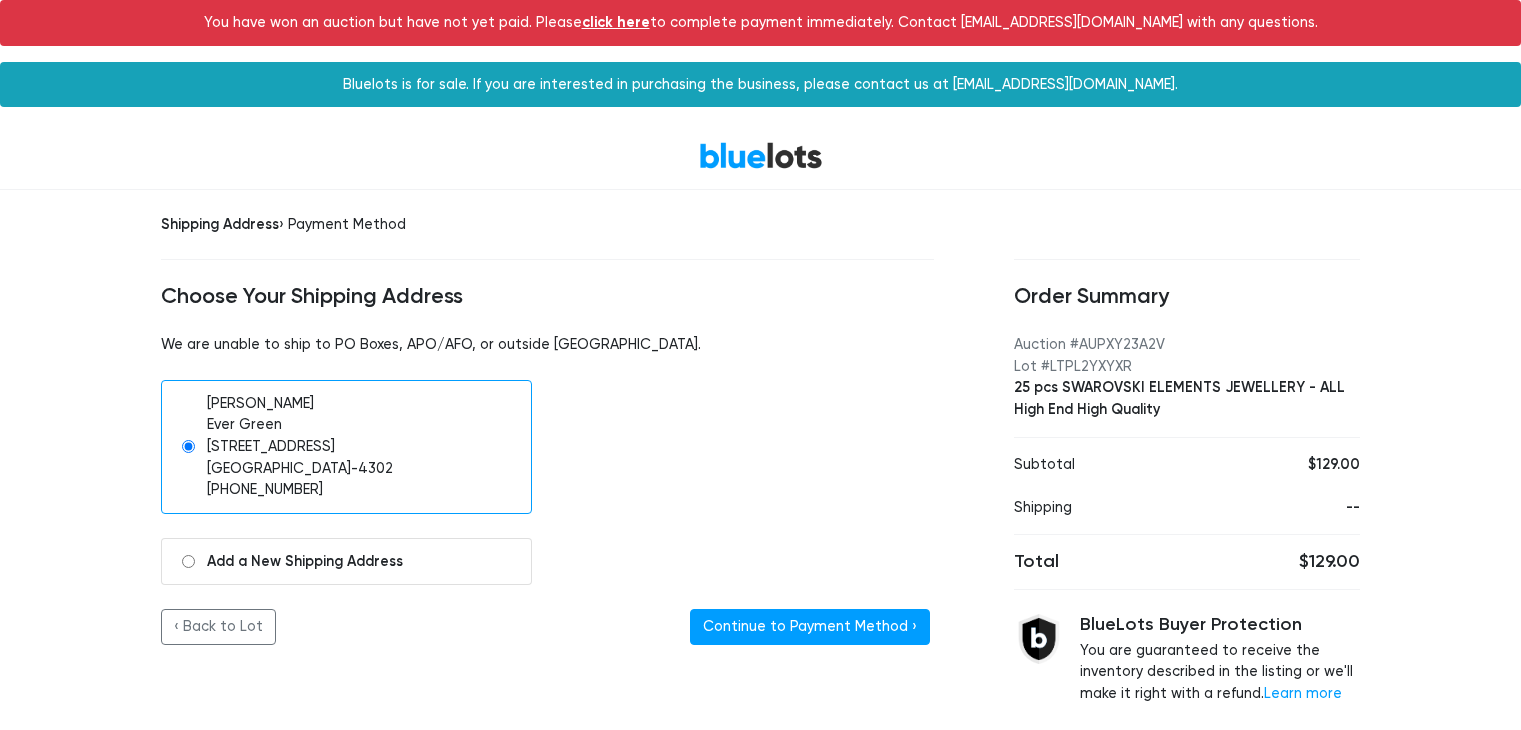 scroll, scrollTop: 0, scrollLeft: 0, axis: both 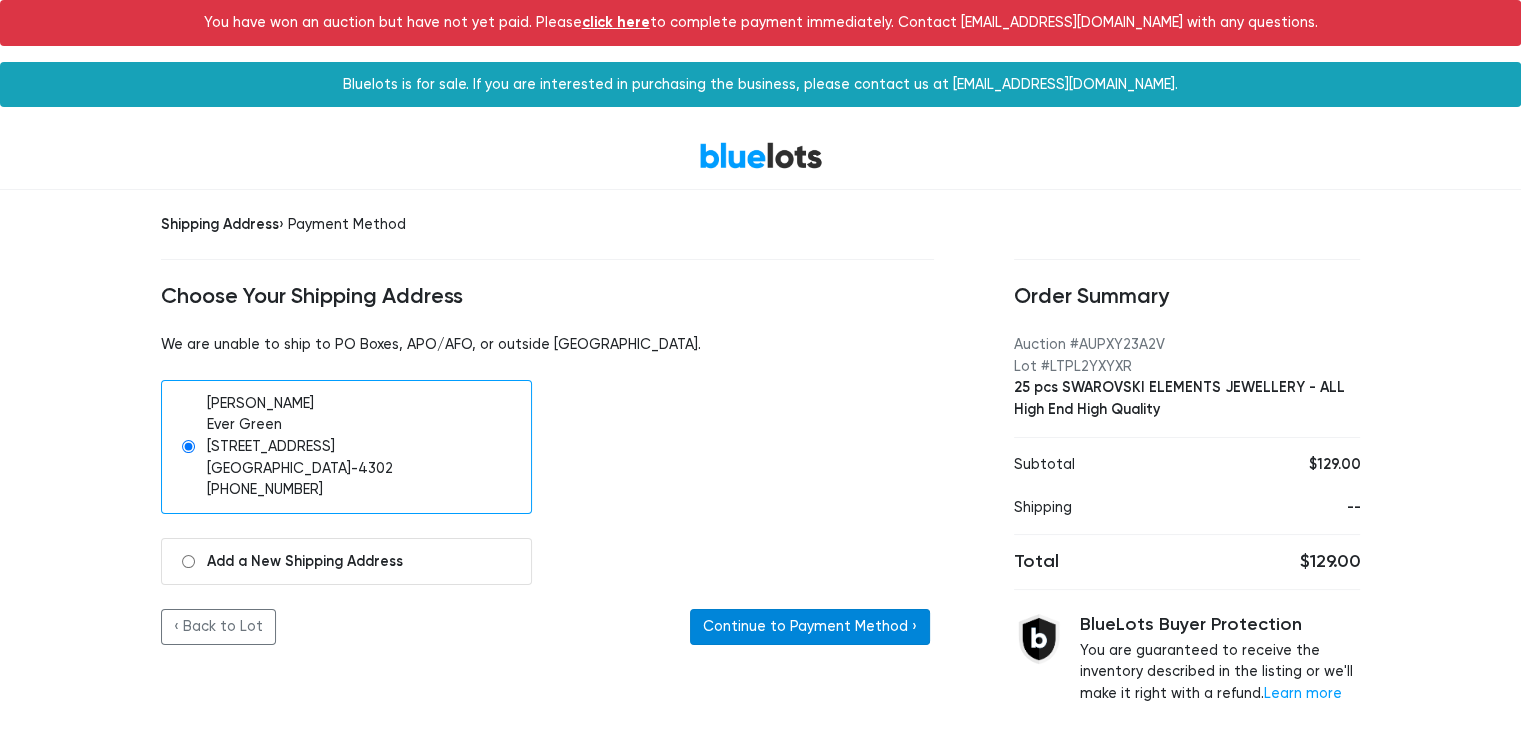 click on "Continue to Payment Method ›" at bounding box center (810, 627) 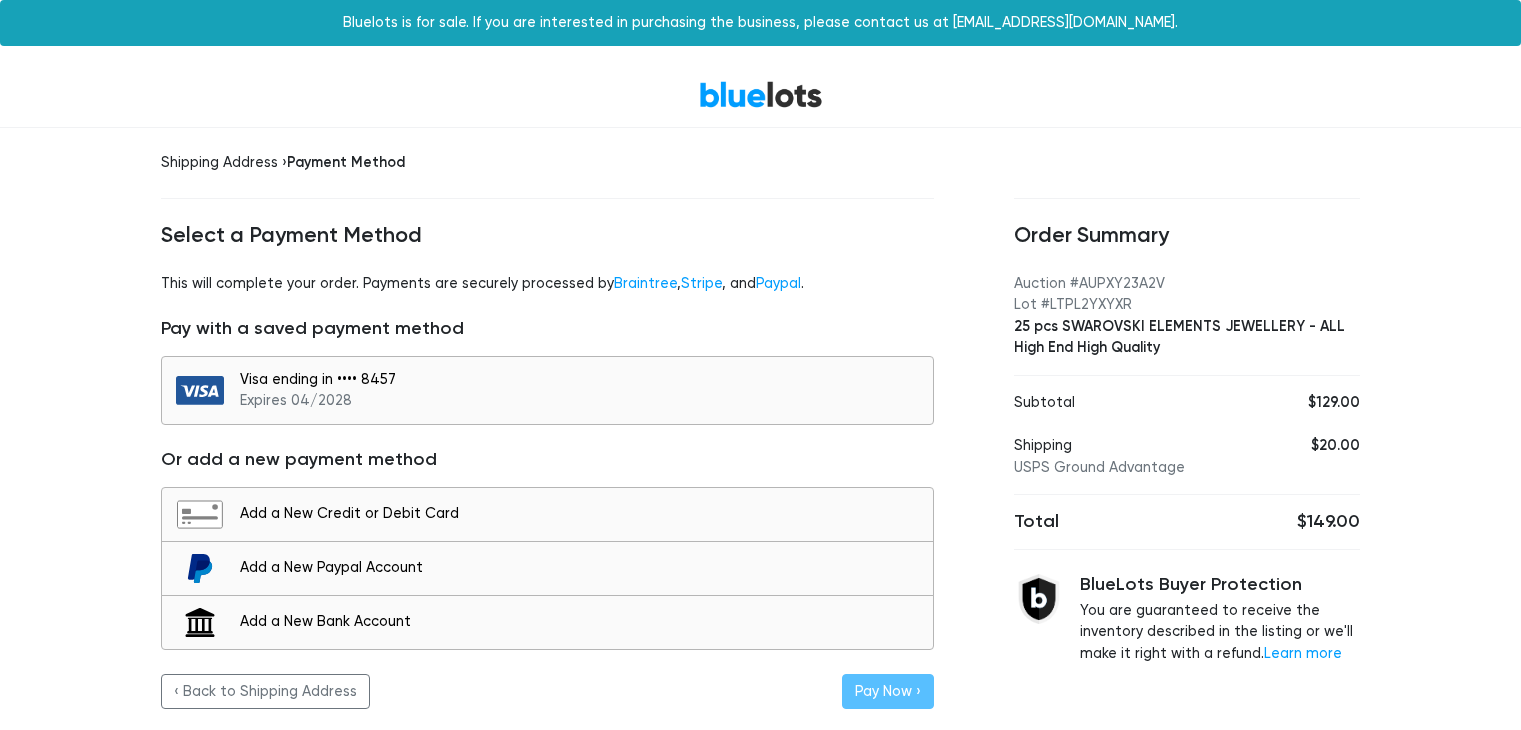 scroll, scrollTop: 0, scrollLeft: 0, axis: both 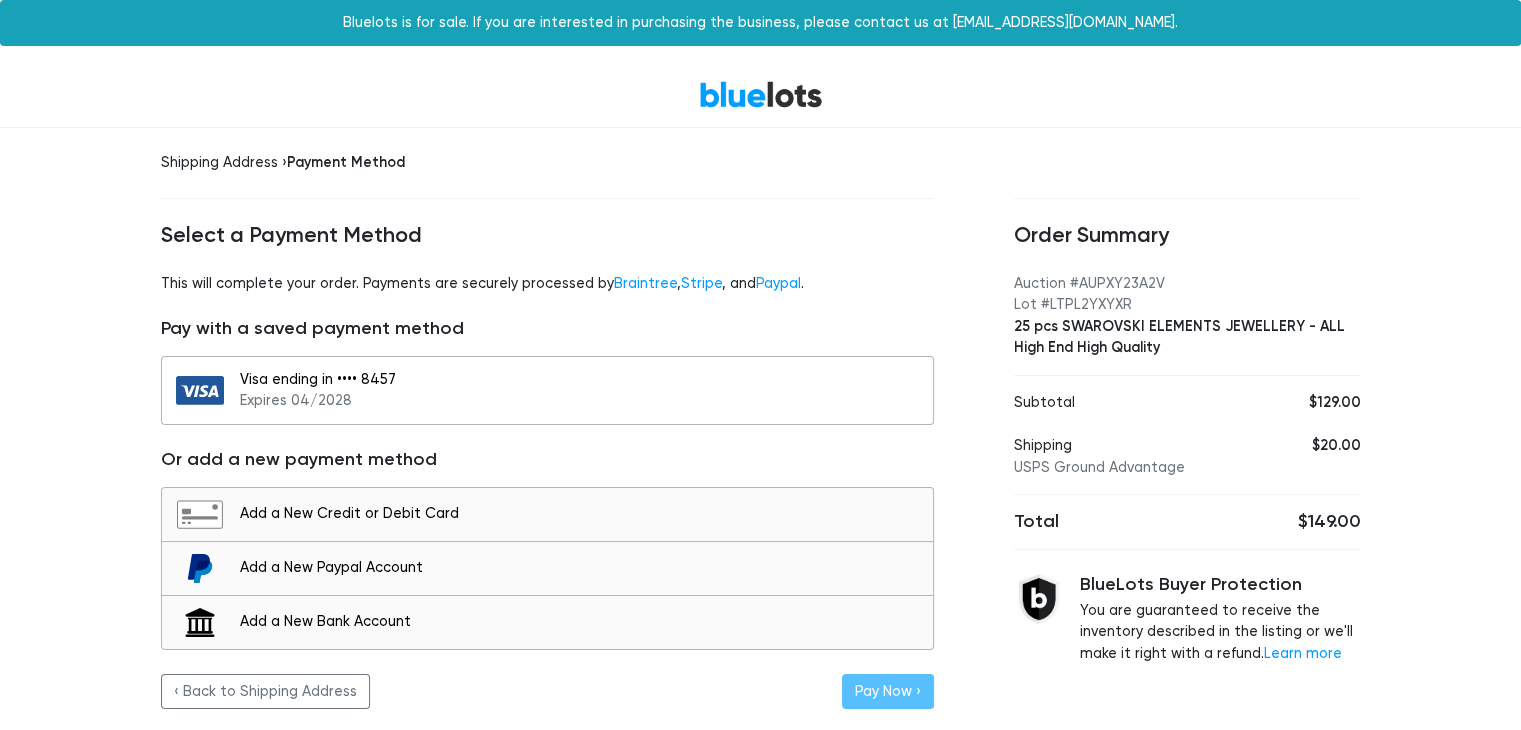 click on "Visa ending in •••• 8457
Expires 04/2028" at bounding box center [581, 390] 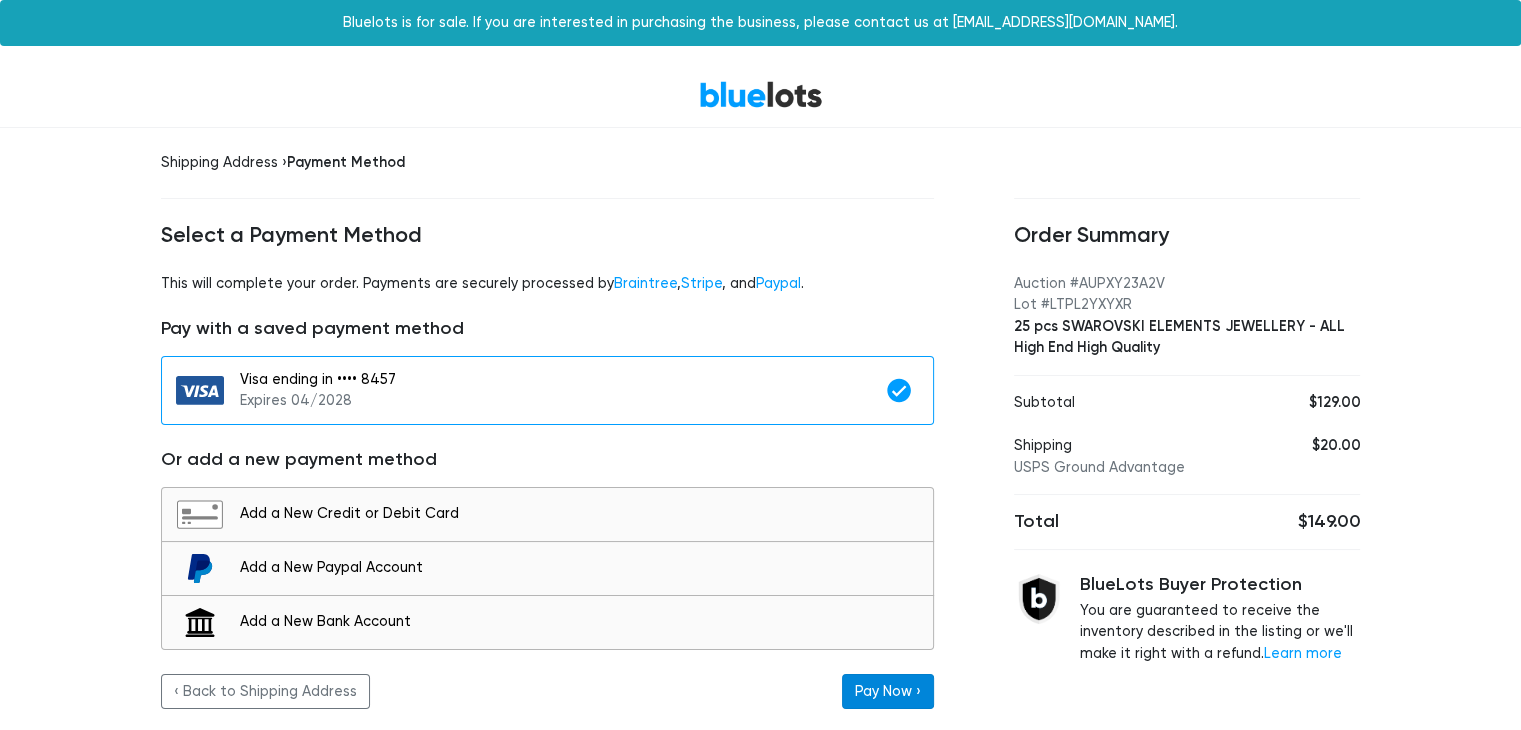click on "Pay Now ›" at bounding box center [888, 692] 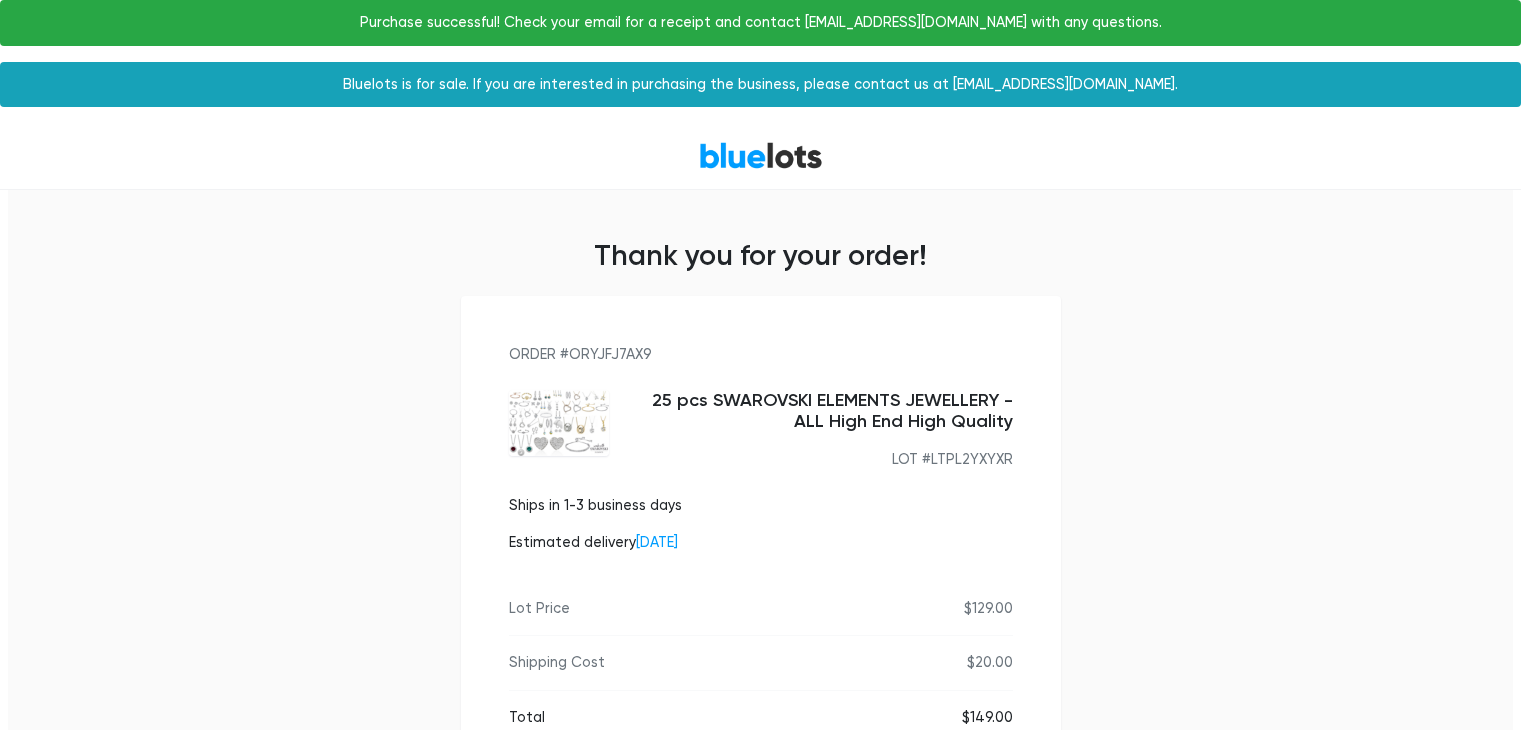 scroll, scrollTop: 0, scrollLeft: 0, axis: both 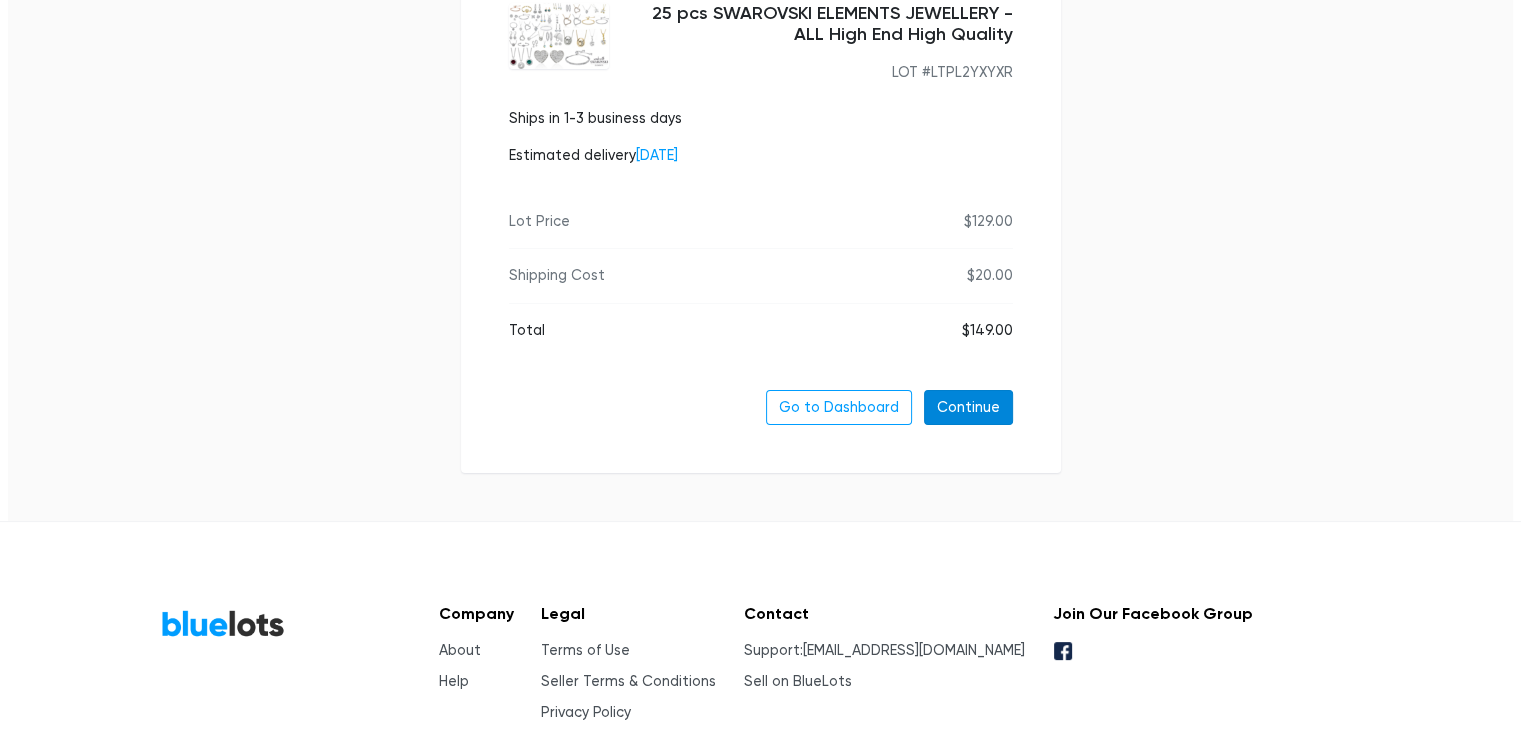 click on "Continue" at bounding box center (968, 408) 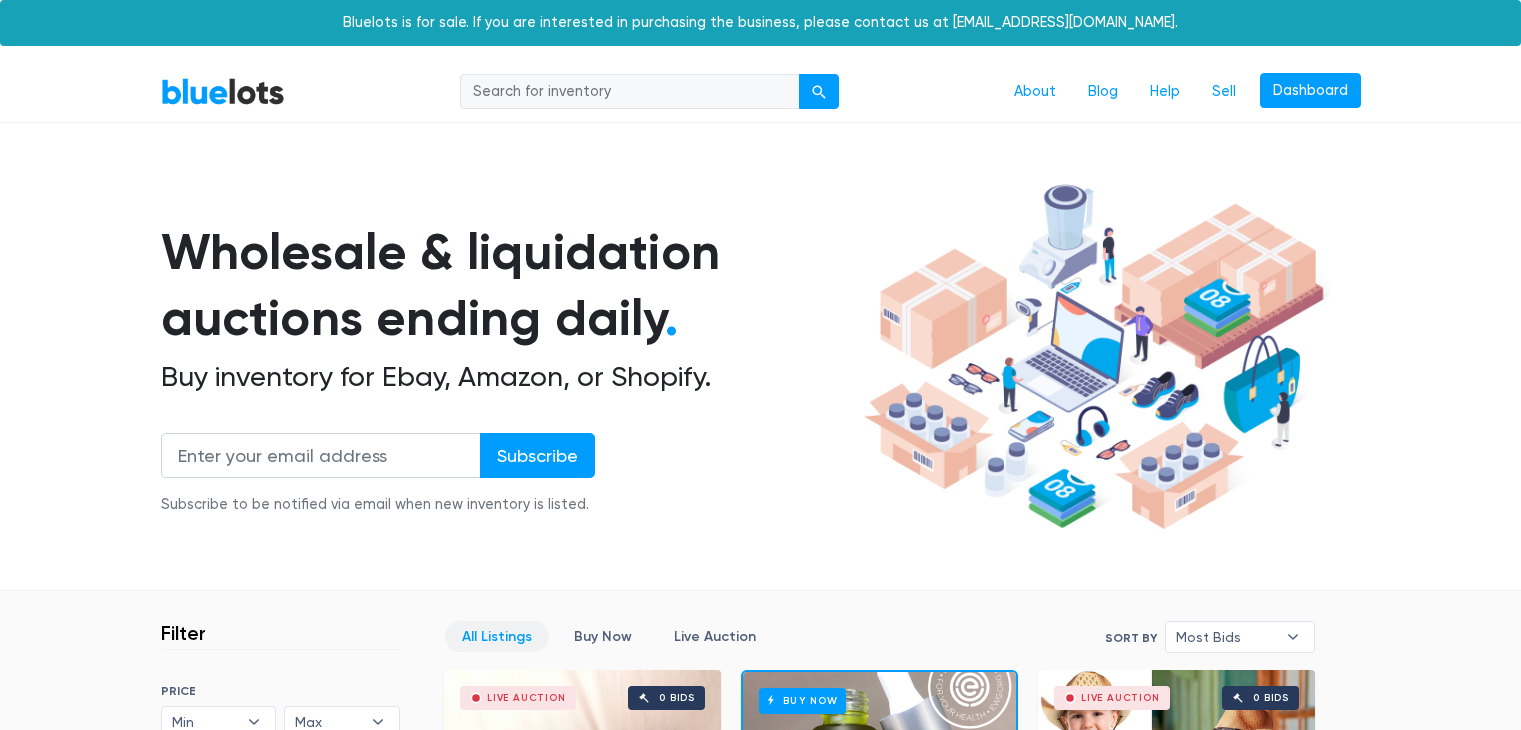 scroll, scrollTop: 0, scrollLeft: 0, axis: both 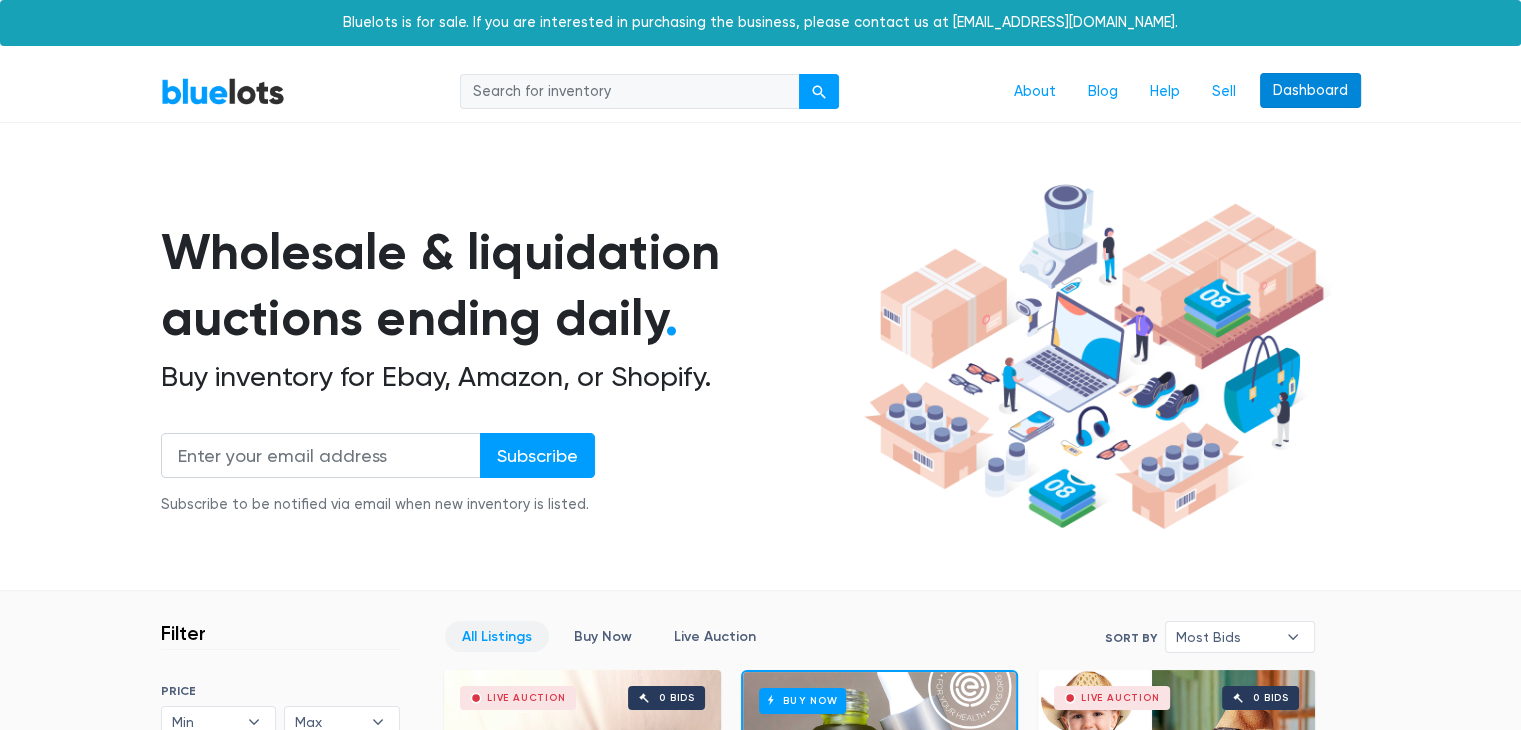 click on "Dashboard" at bounding box center (1310, 91) 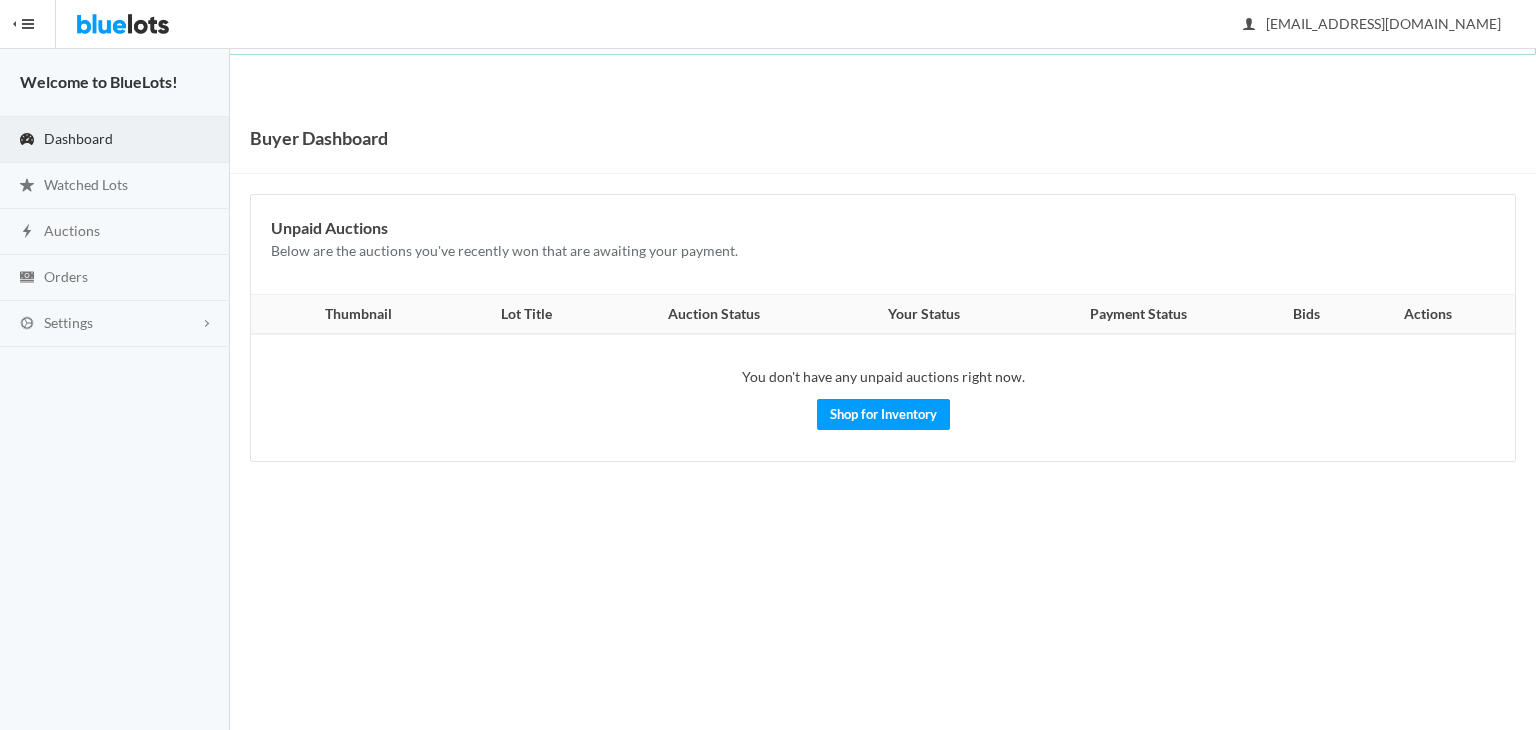 scroll, scrollTop: 0, scrollLeft: 0, axis: both 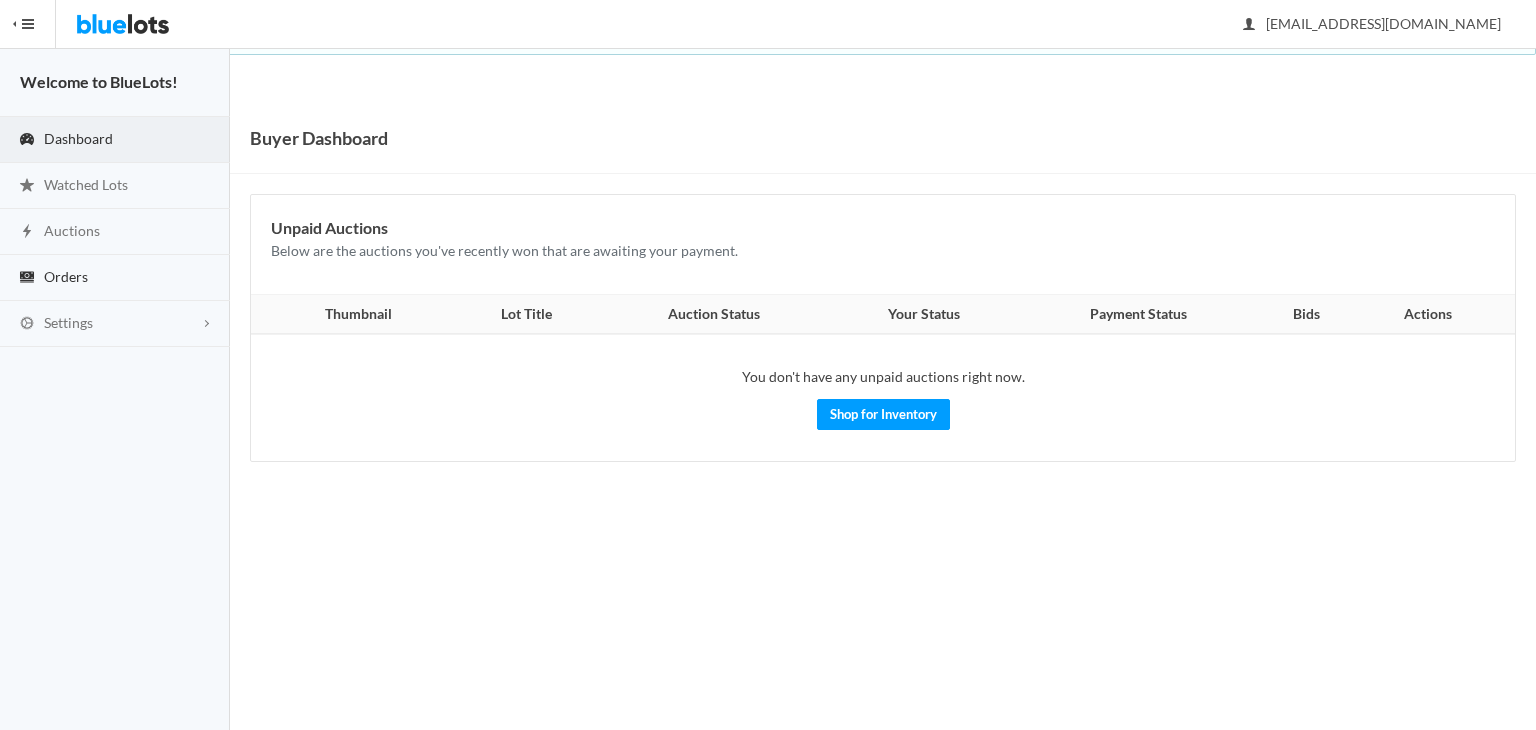 click on "Orders" at bounding box center (115, 278) 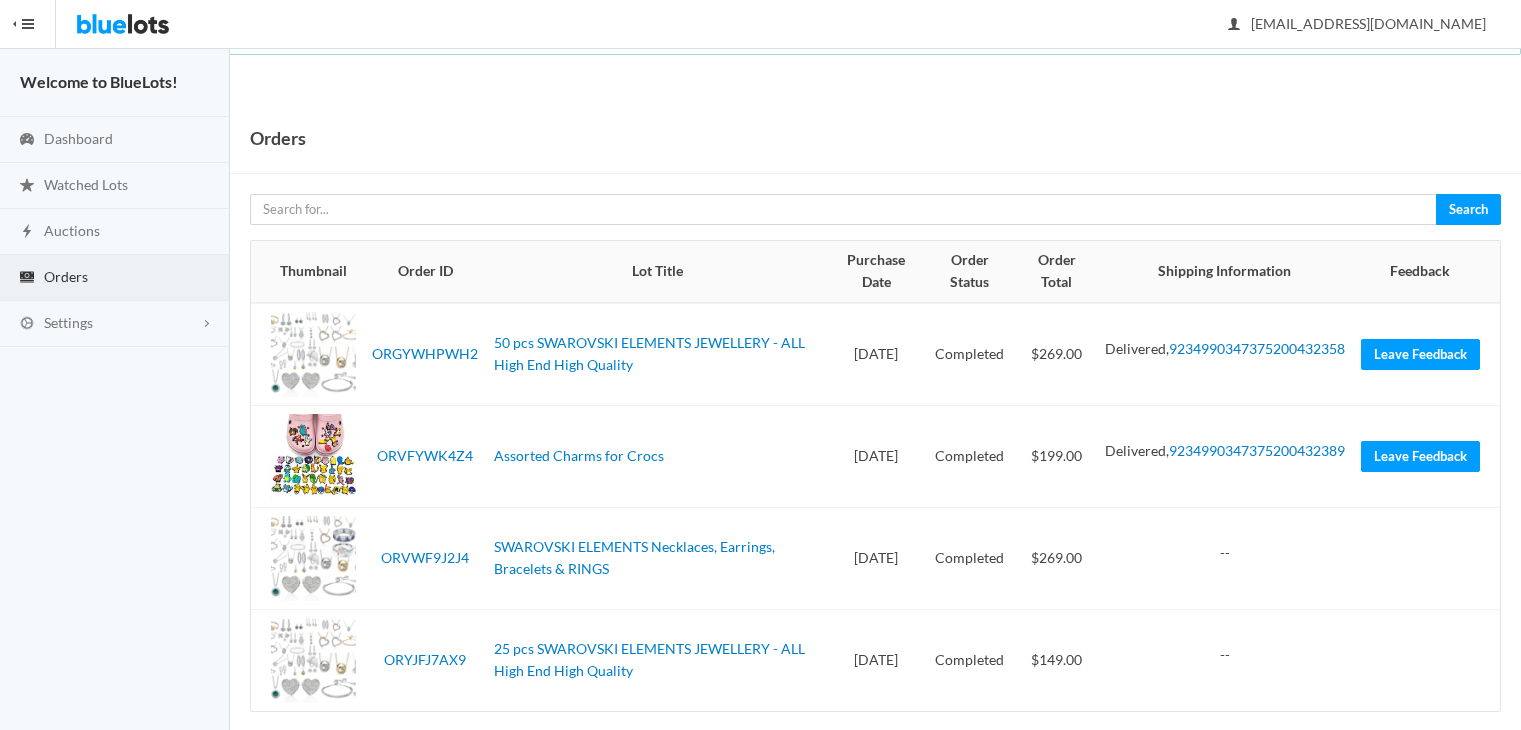 scroll, scrollTop: 0, scrollLeft: 0, axis: both 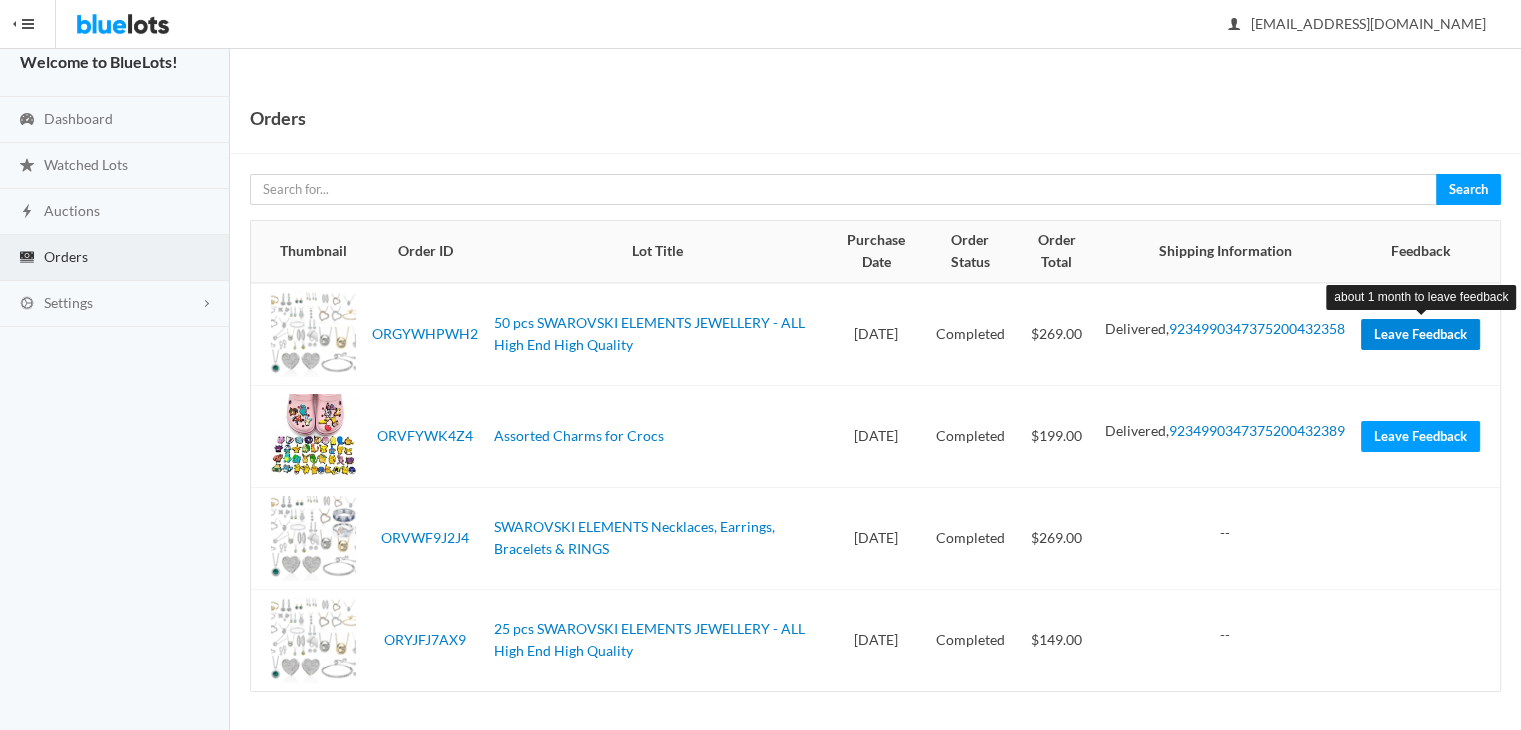 click on "Leave Feedback" at bounding box center [1420, 334] 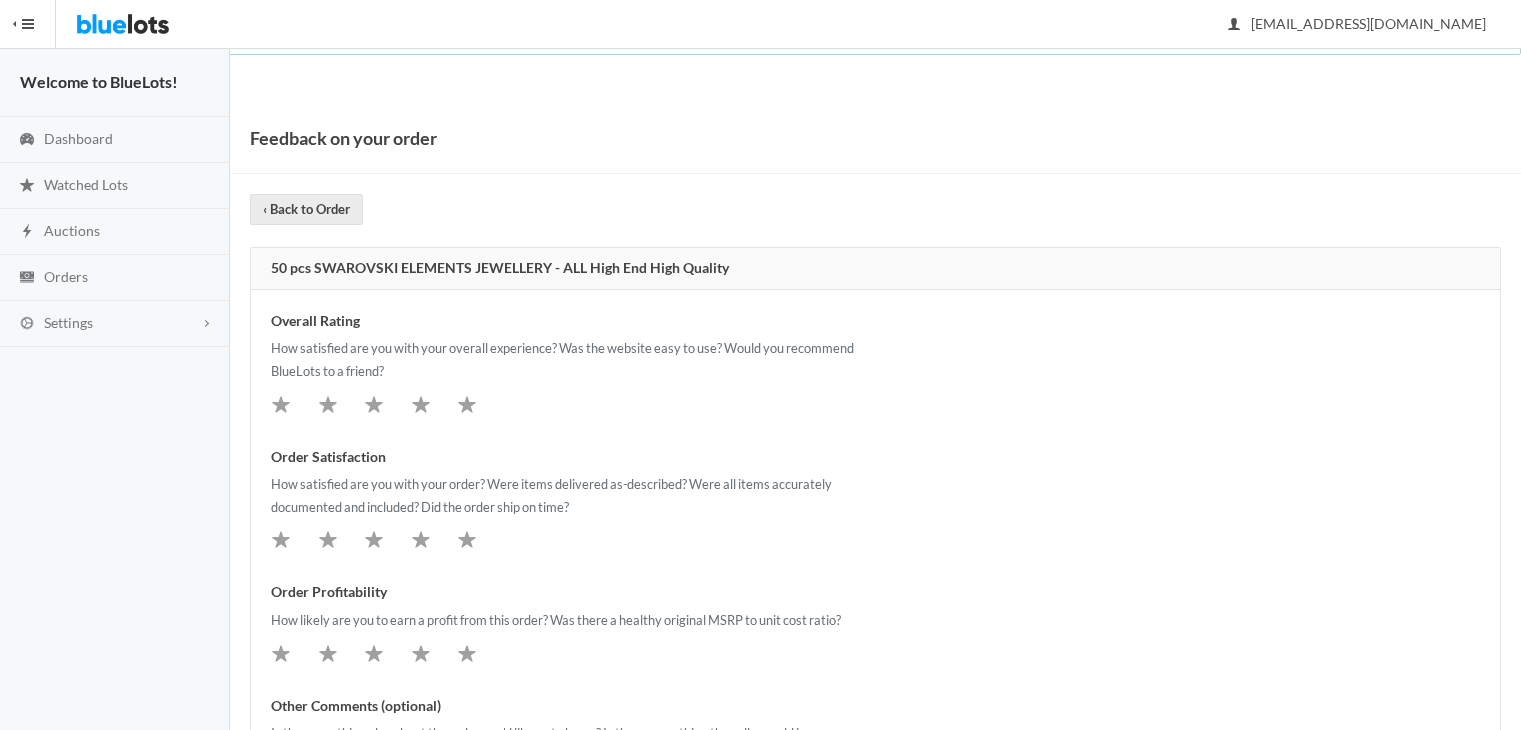 scroll, scrollTop: 0, scrollLeft: 0, axis: both 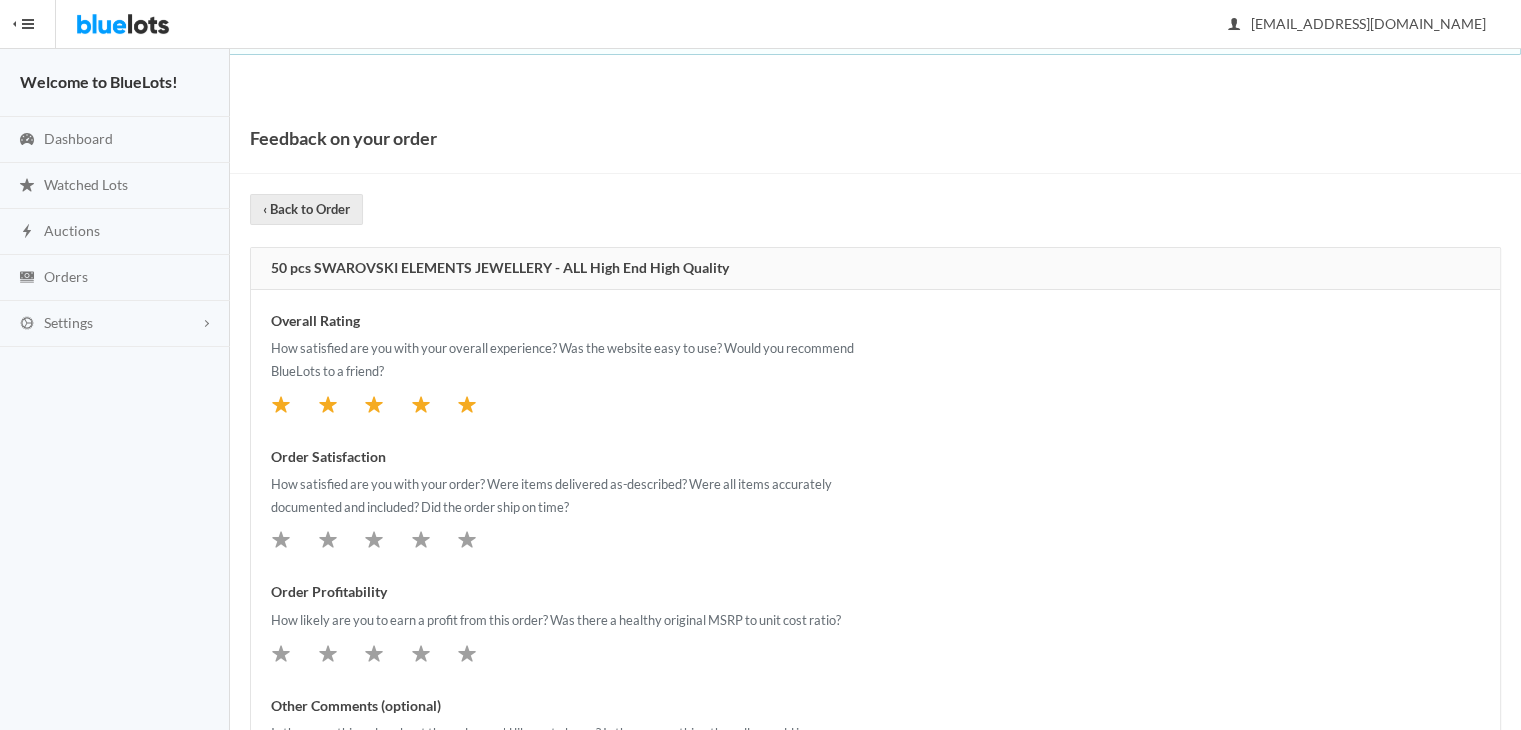 click 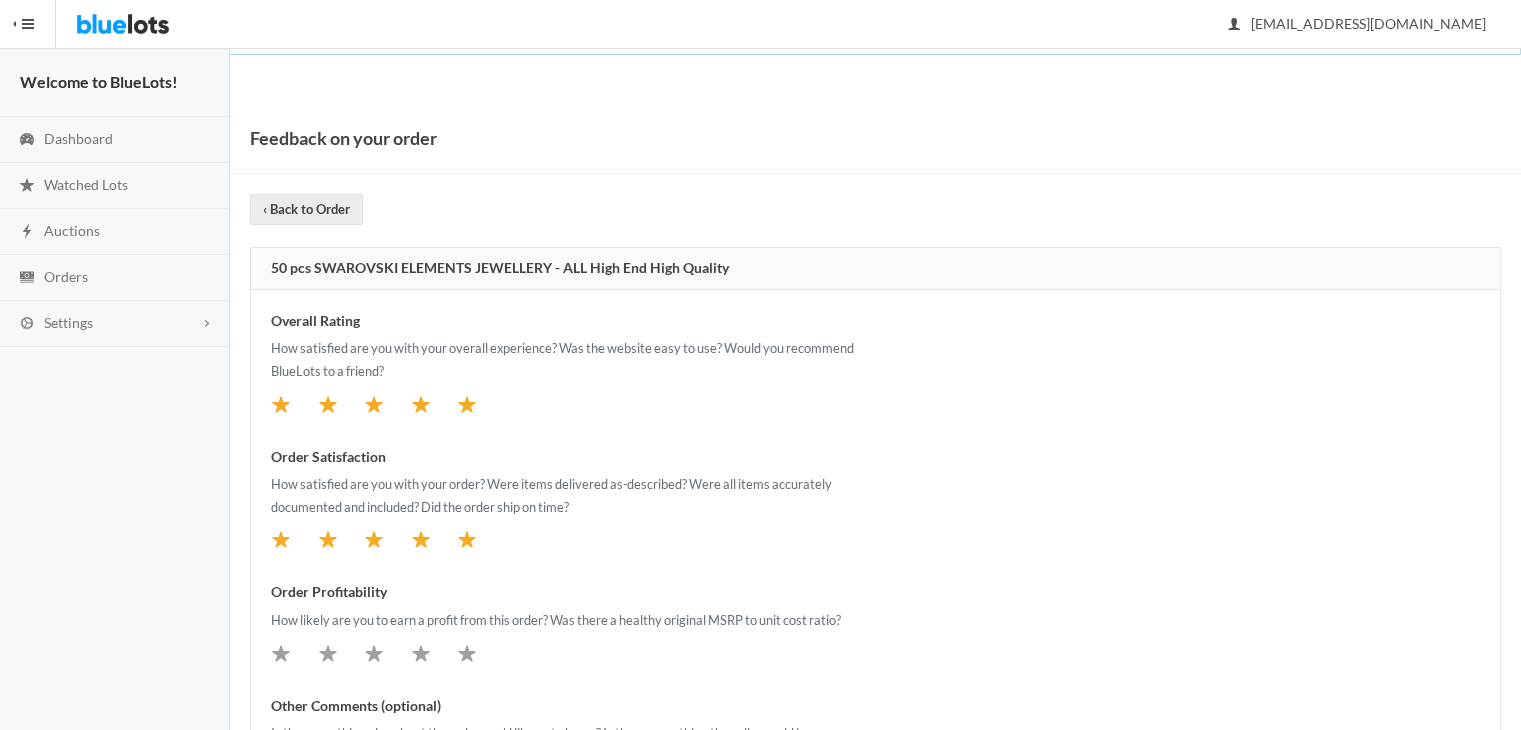 click 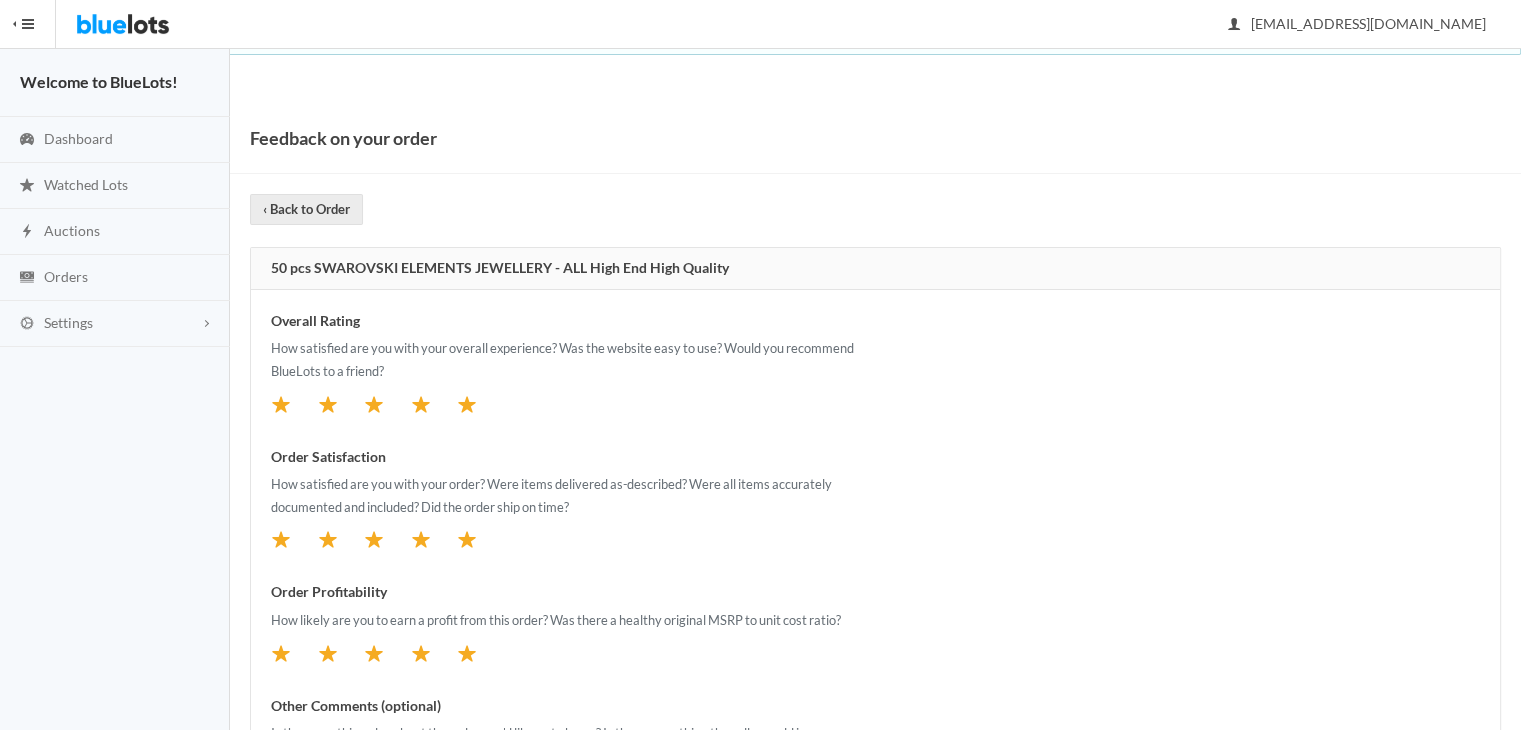 click 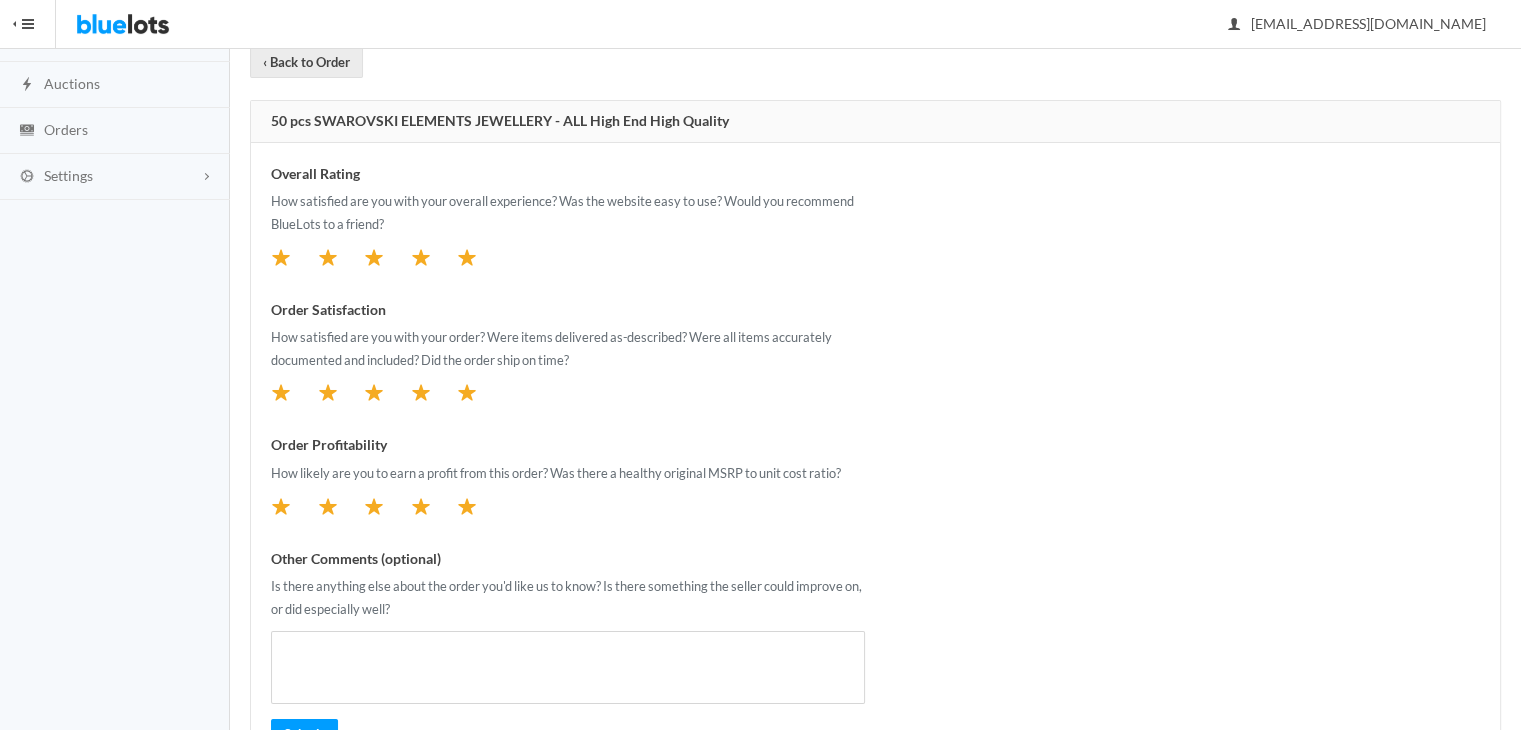 scroll, scrollTop: 220, scrollLeft: 0, axis: vertical 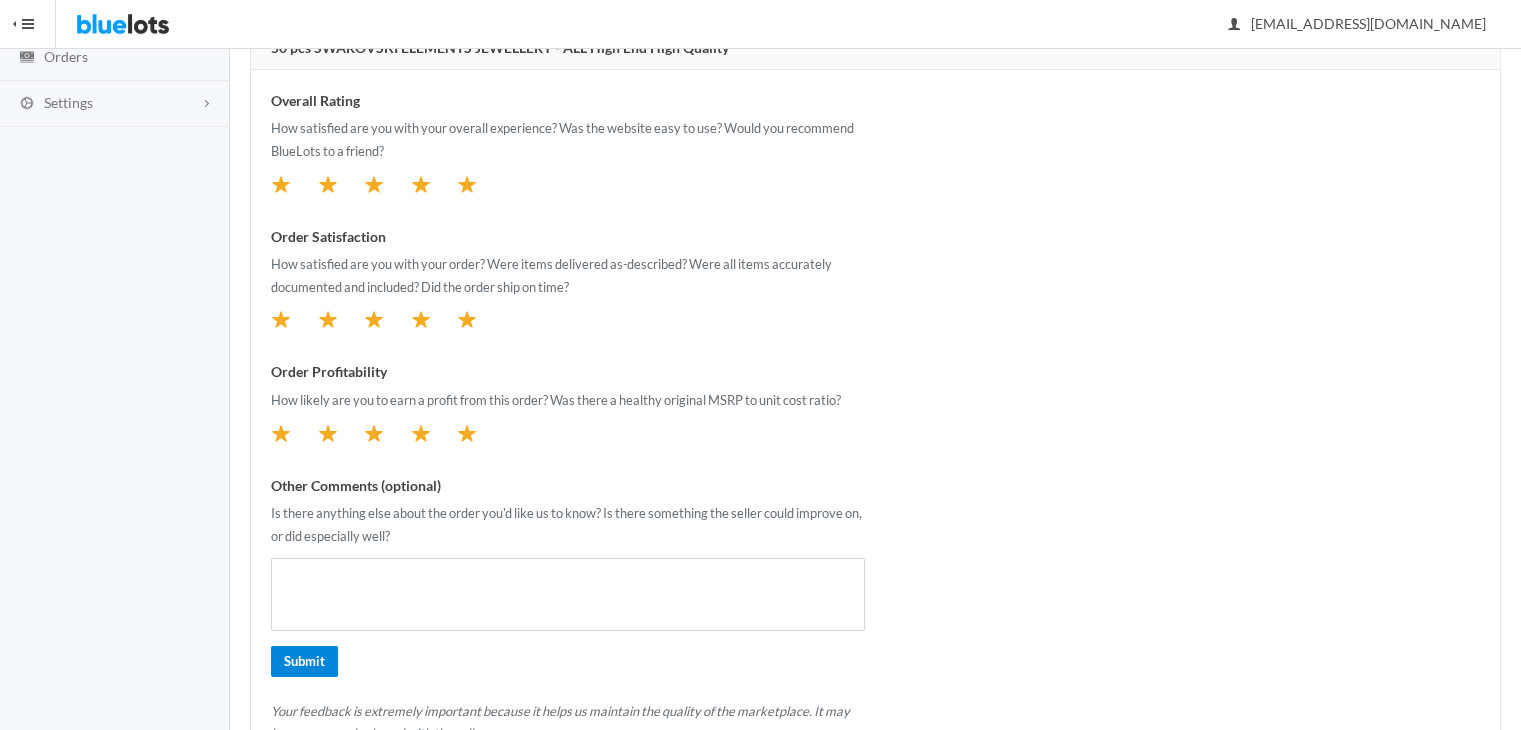 click on "Submit" at bounding box center (304, 661) 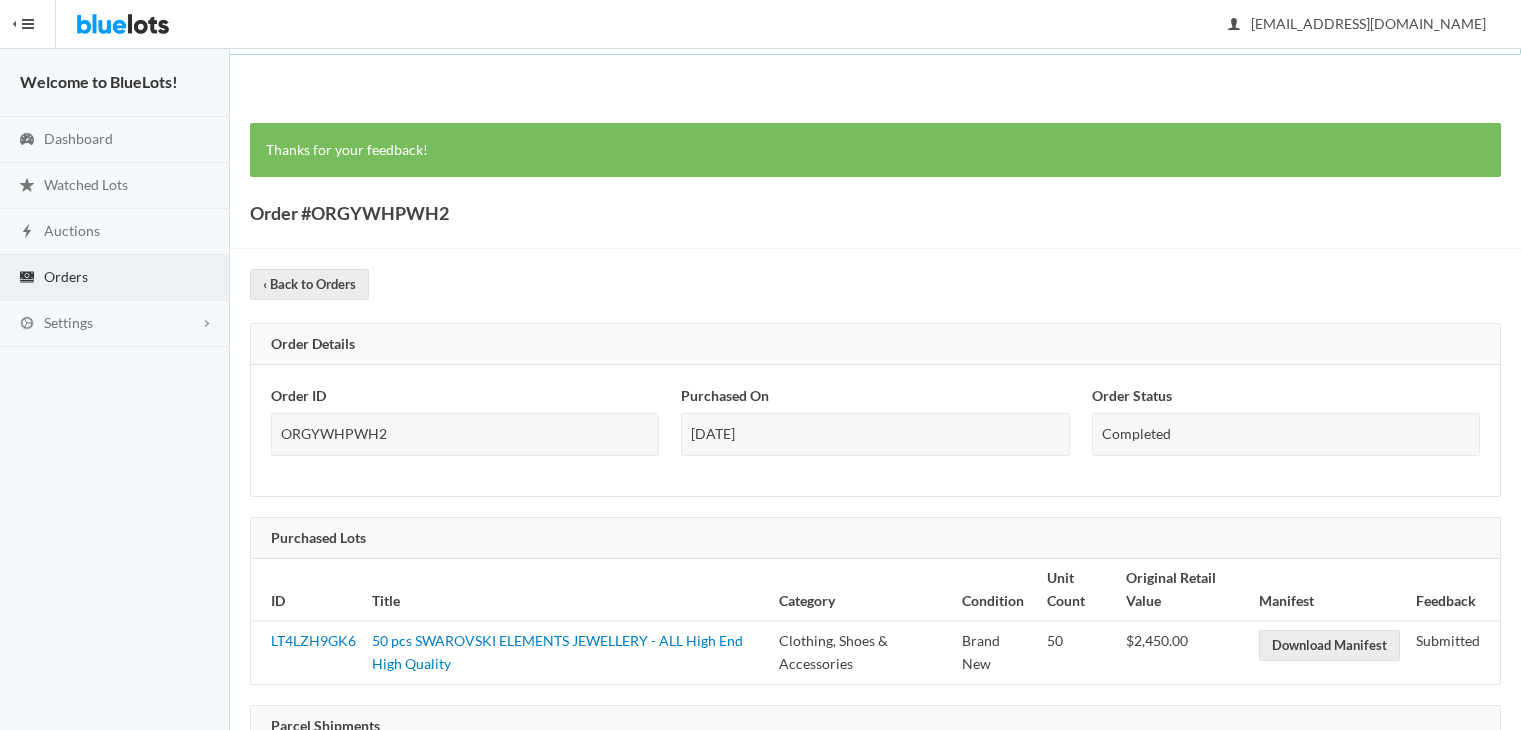 scroll, scrollTop: 0, scrollLeft: 0, axis: both 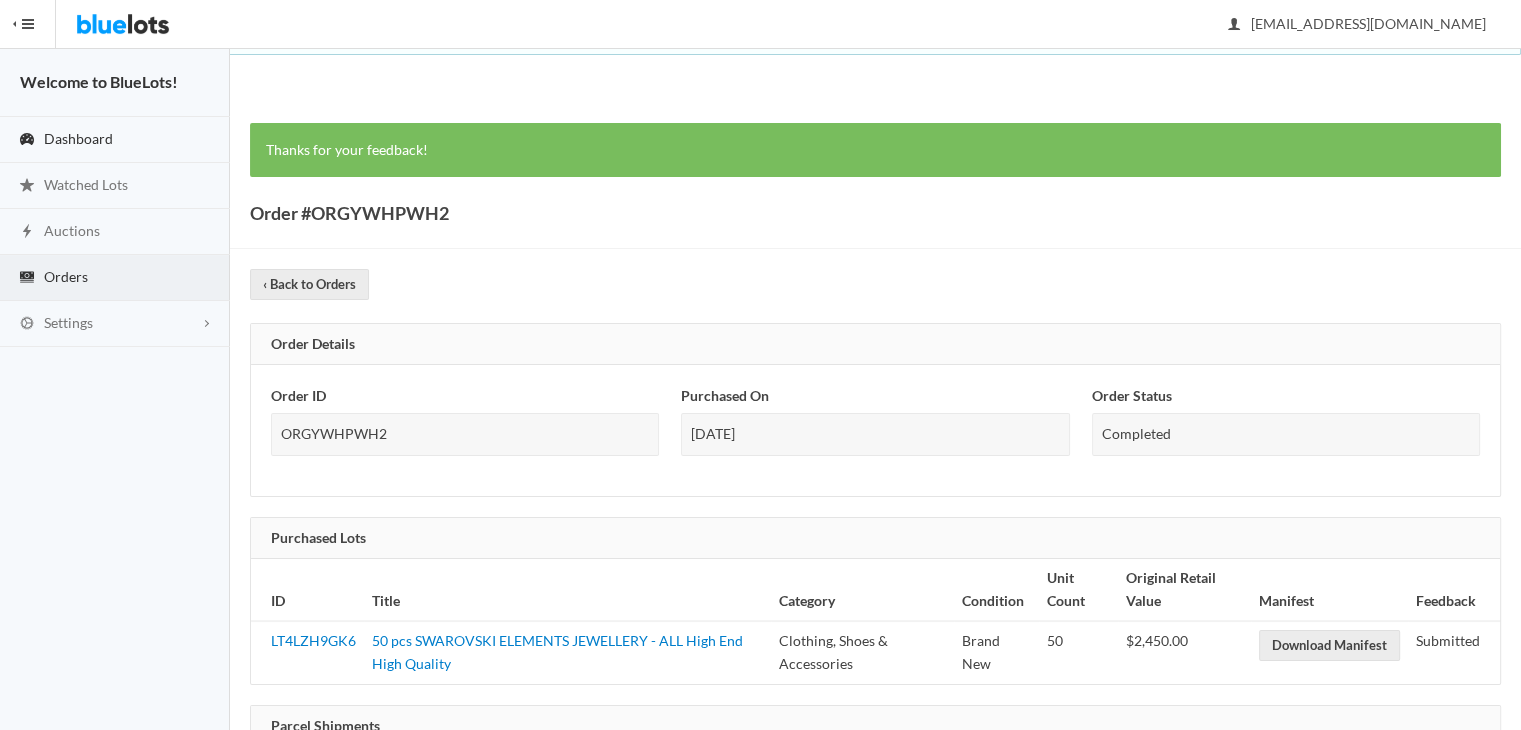 click on "Dashboard" at bounding box center (78, 138) 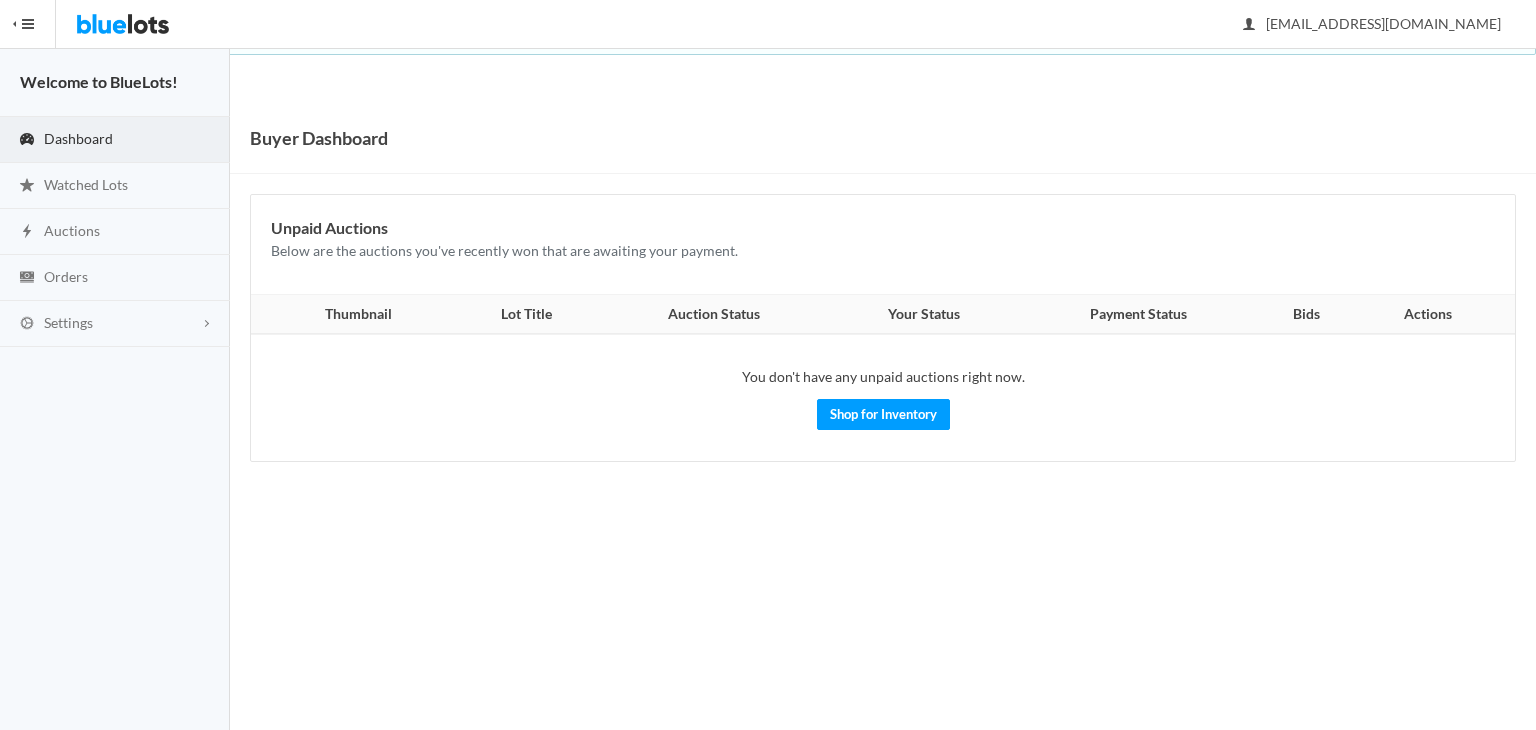 scroll, scrollTop: 0, scrollLeft: 0, axis: both 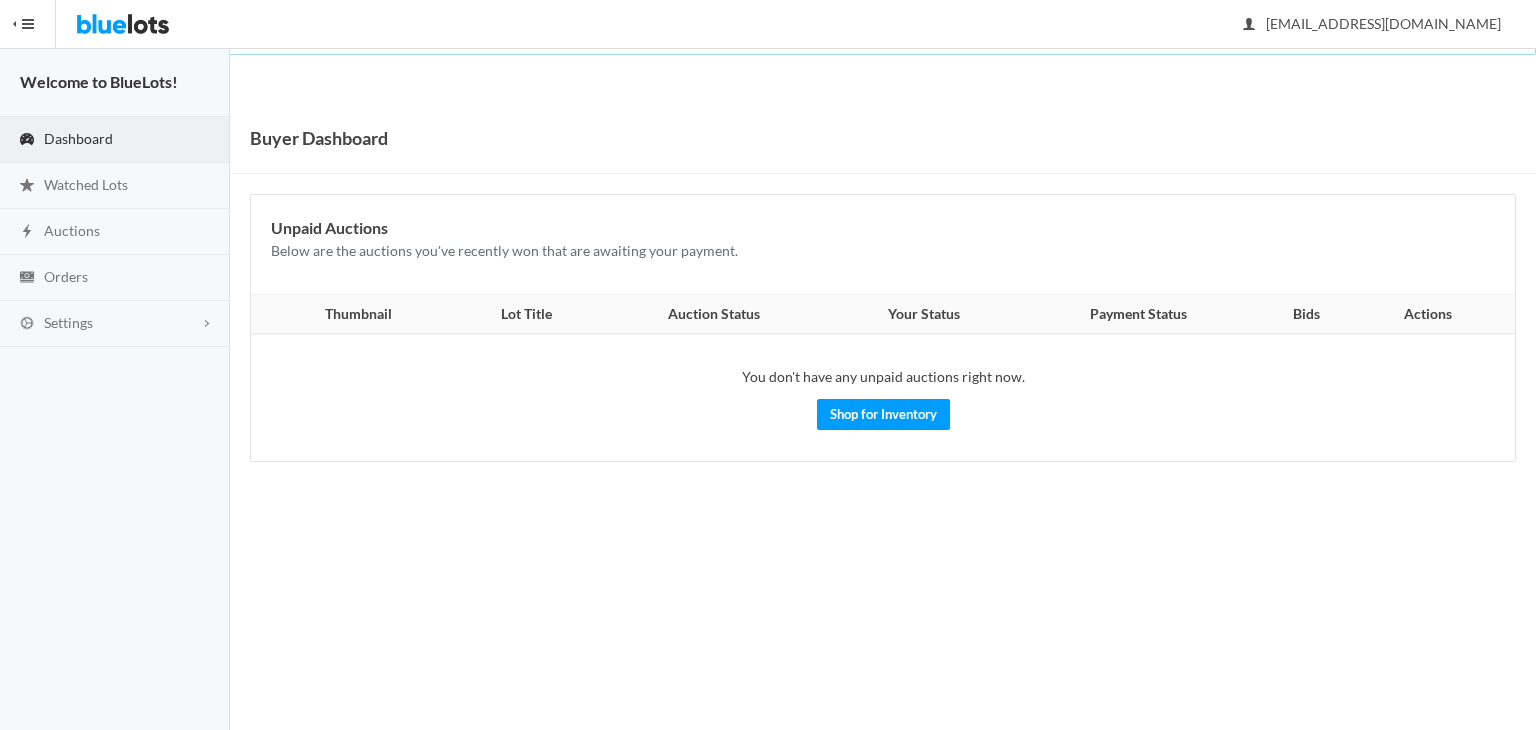 click at bounding box center (123, 24) 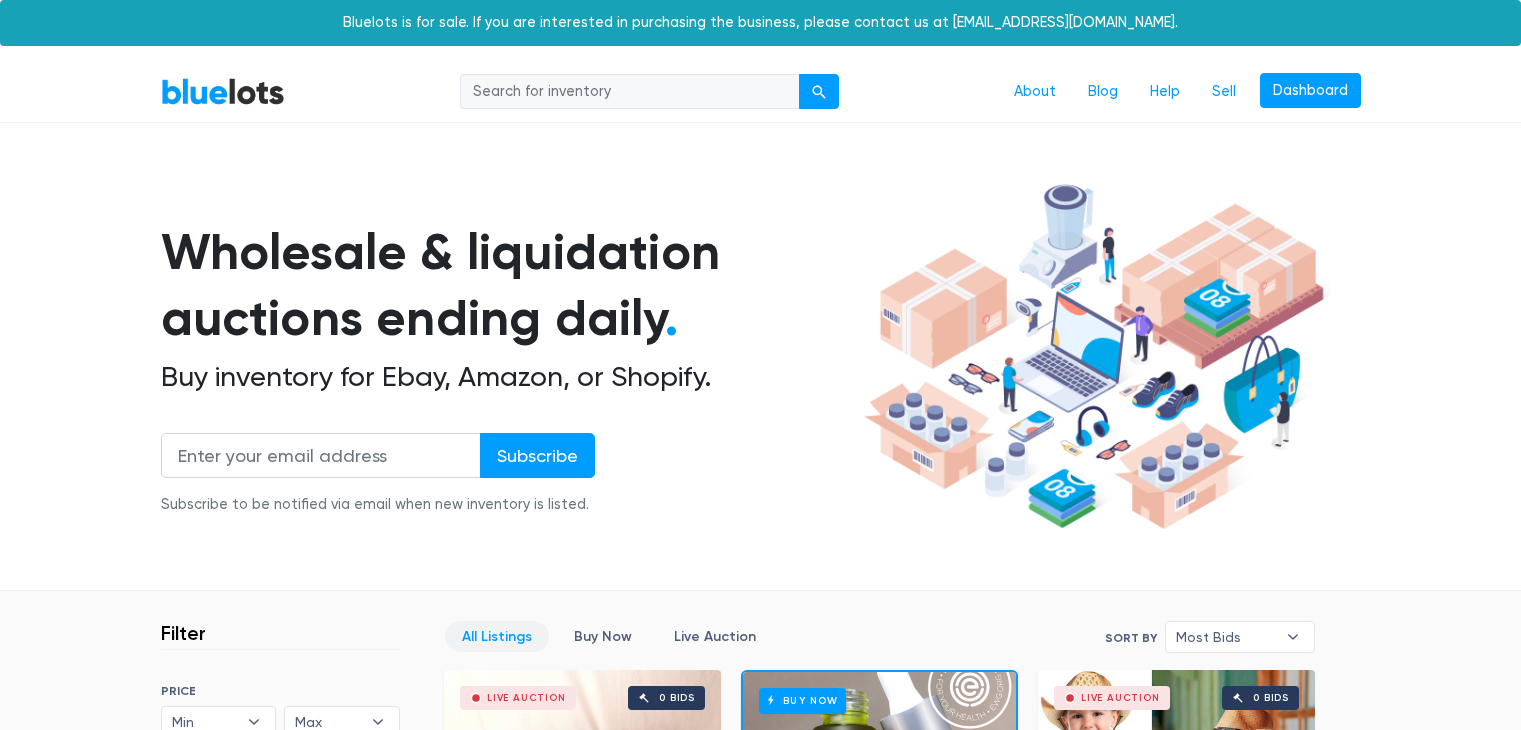 scroll, scrollTop: 0, scrollLeft: 0, axis: both 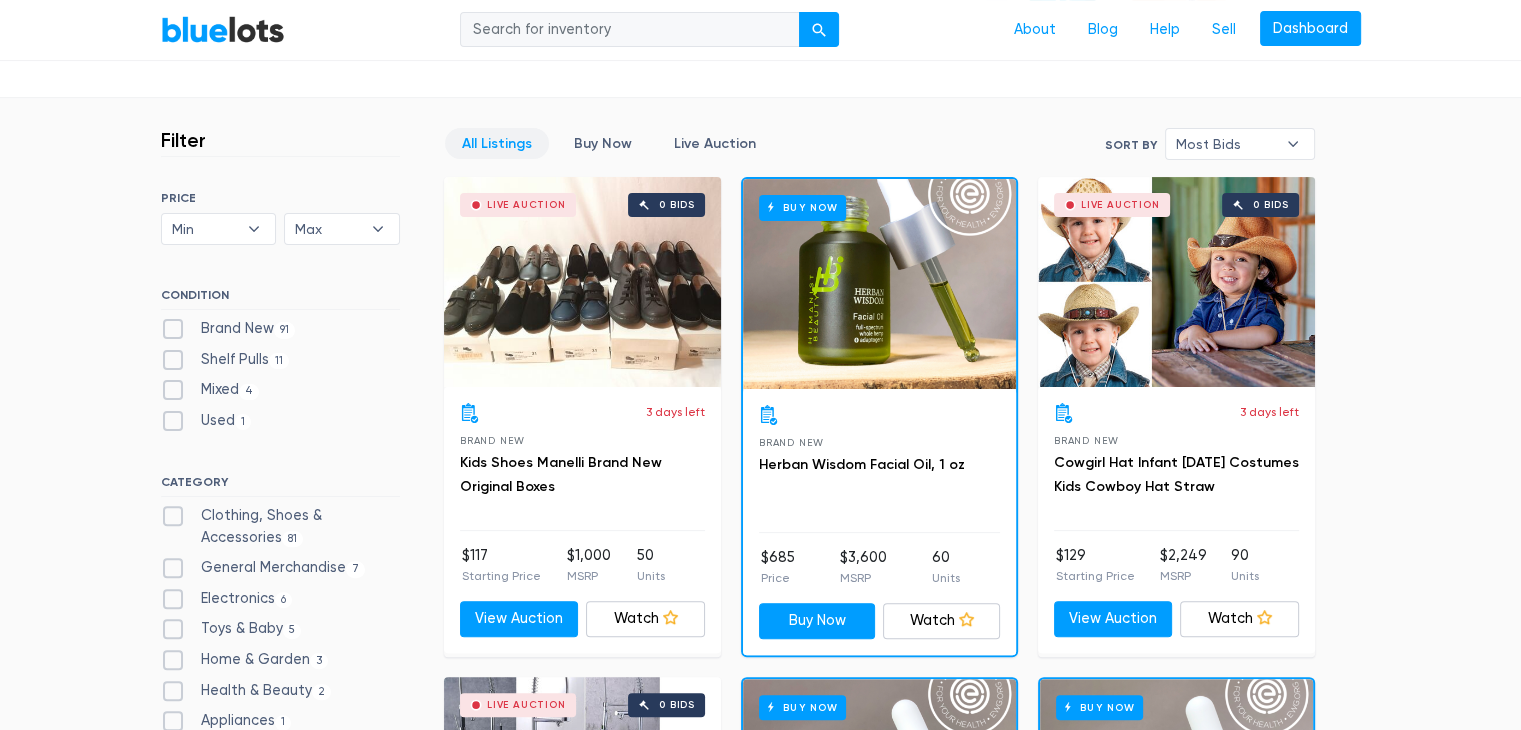 click on "Live Auction
0 bids" at bounding box center (582, 282) 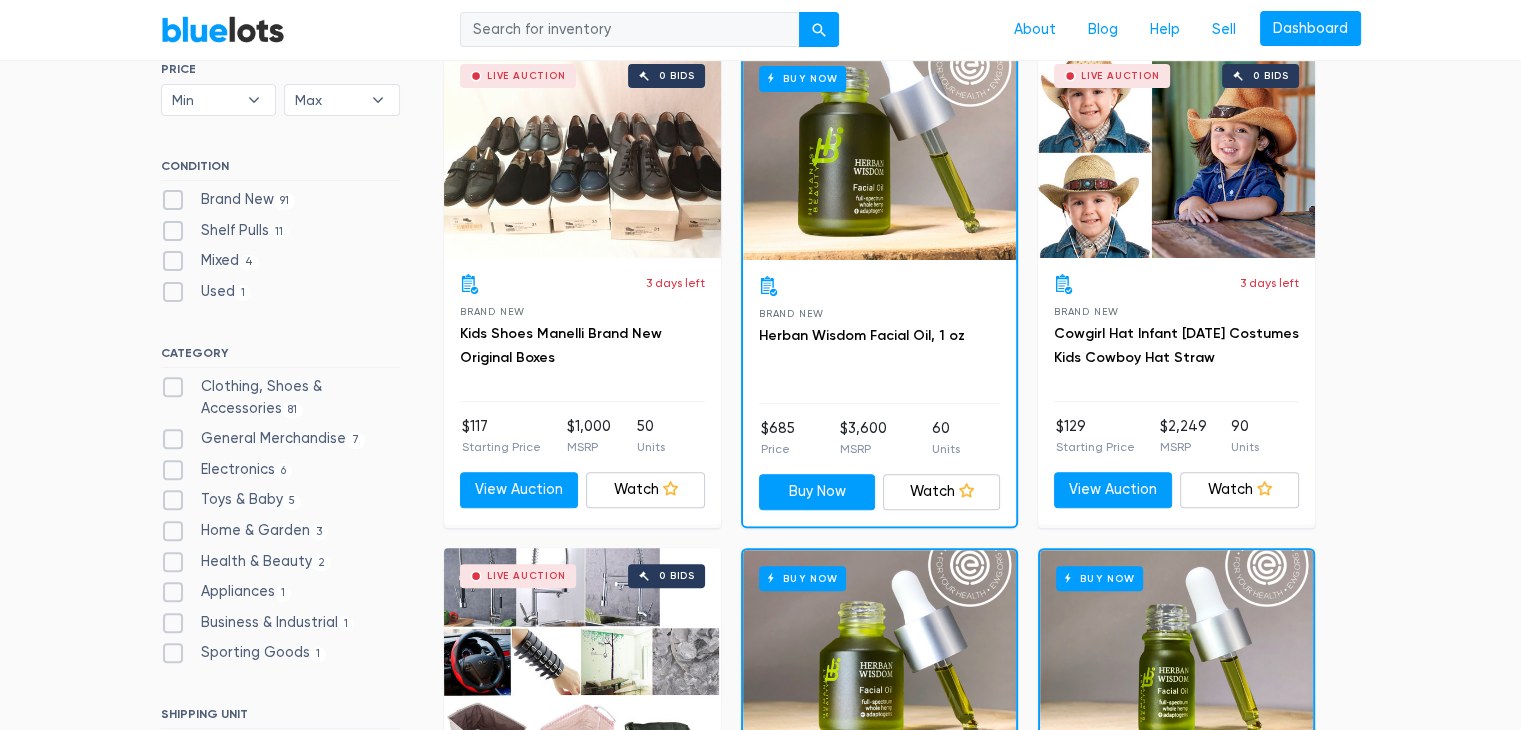 scroll, scrollTop: 644, scrollLeft: 0, axis: vertical 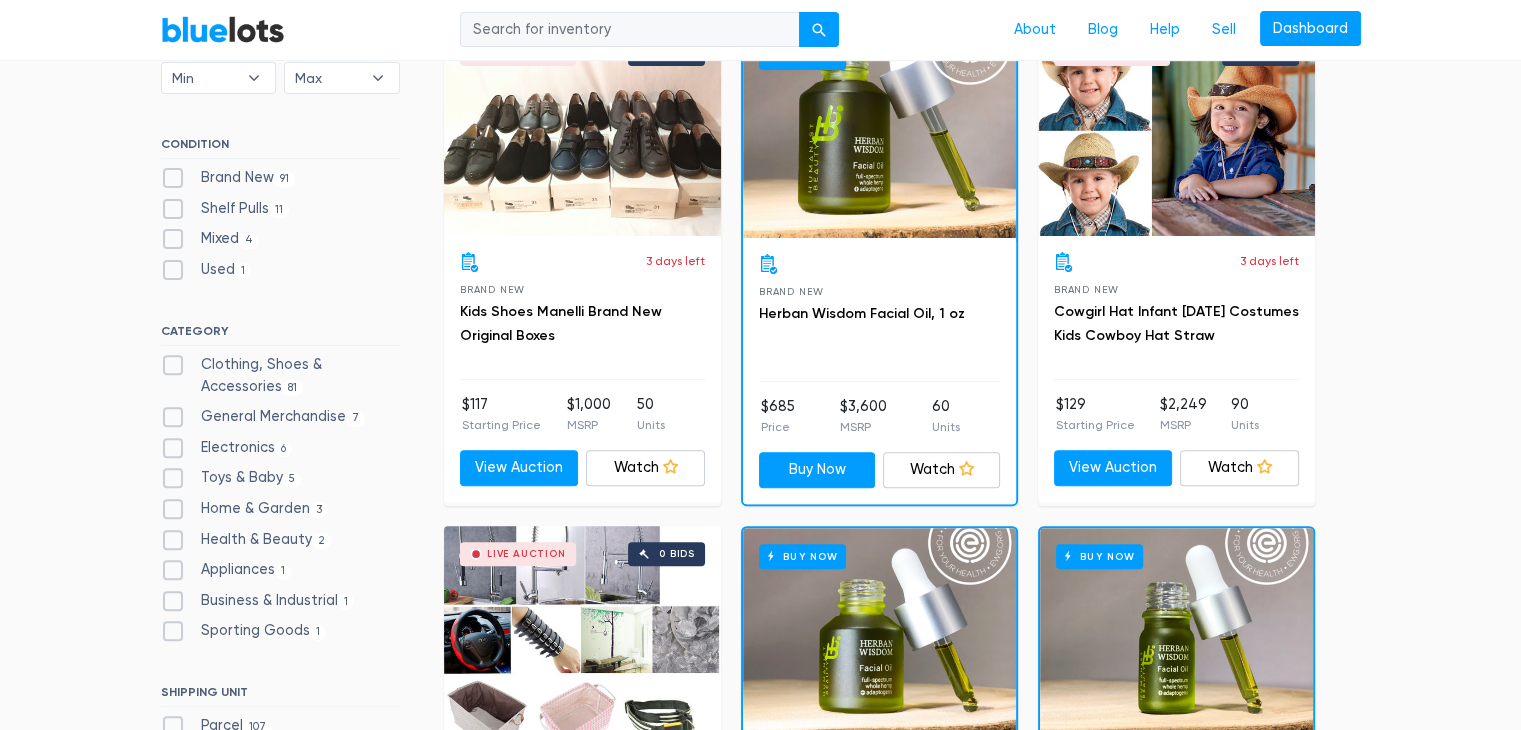 click on "Live Auction
0 bids" at bounding box center [1176, 131] 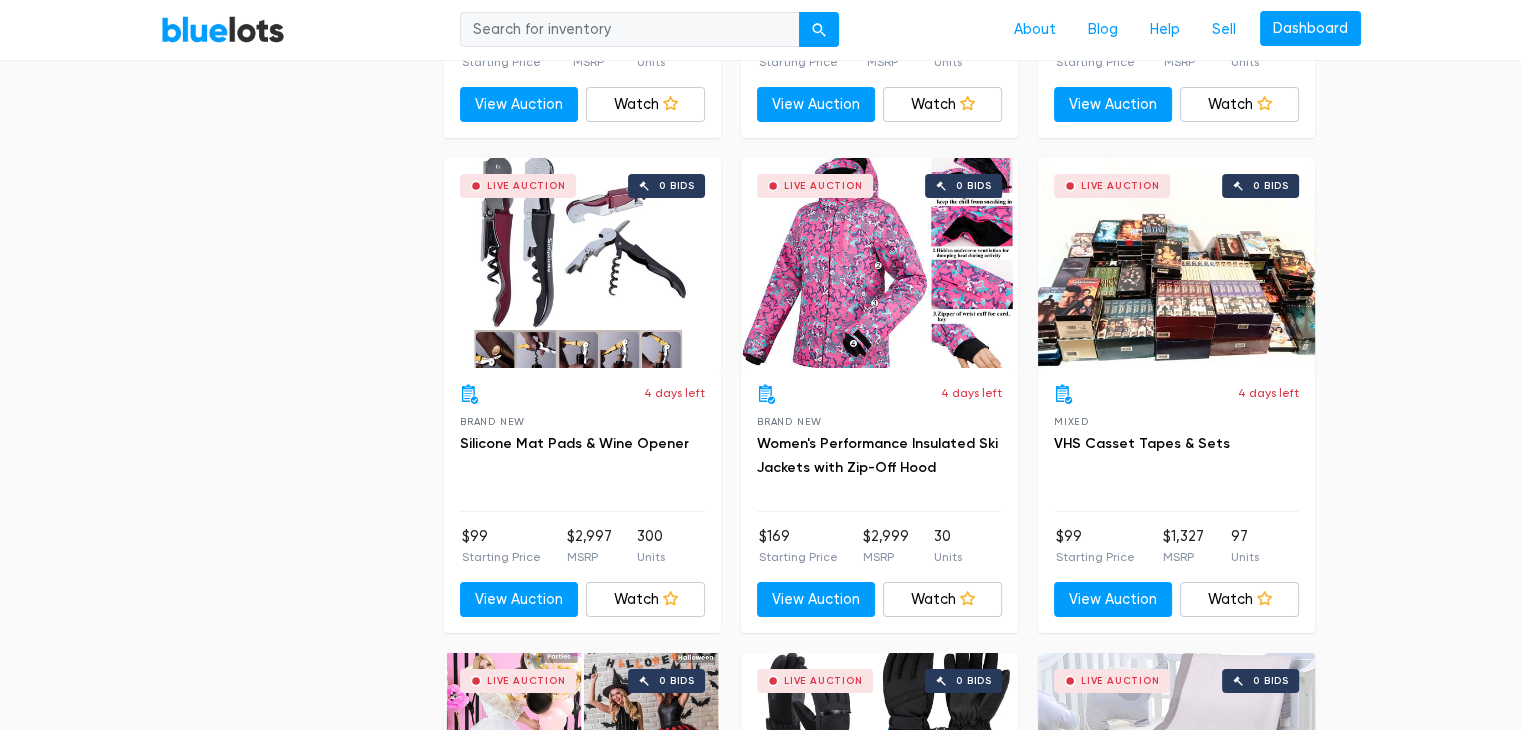 scroll, scrollTop: 7476, scrollLeft: 0, axis: vertical 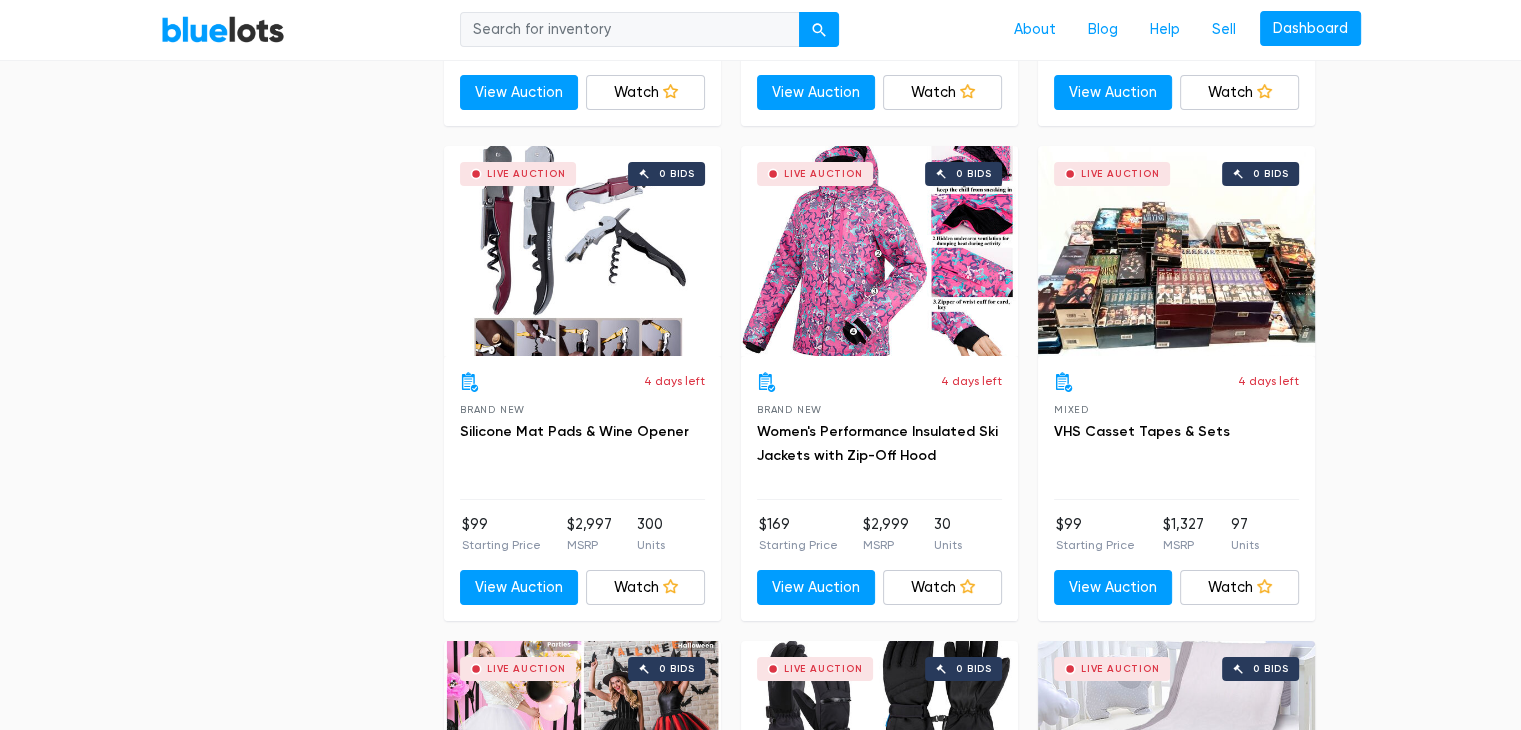 click on "Live Auction
0 bids" at bounding box center [582, 251] 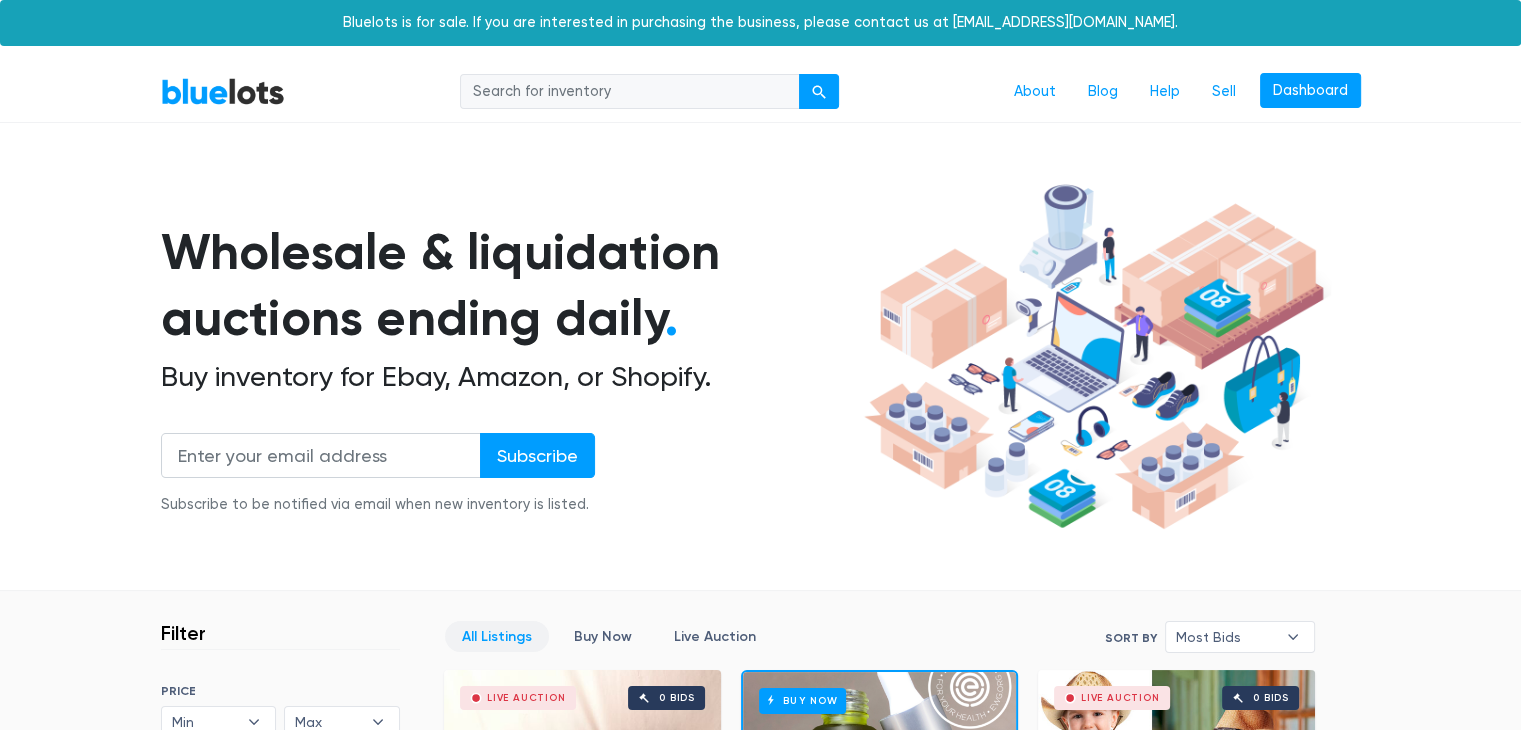 scroll, scrollTop: 650, scrollLeft: 0, axis: vertical 